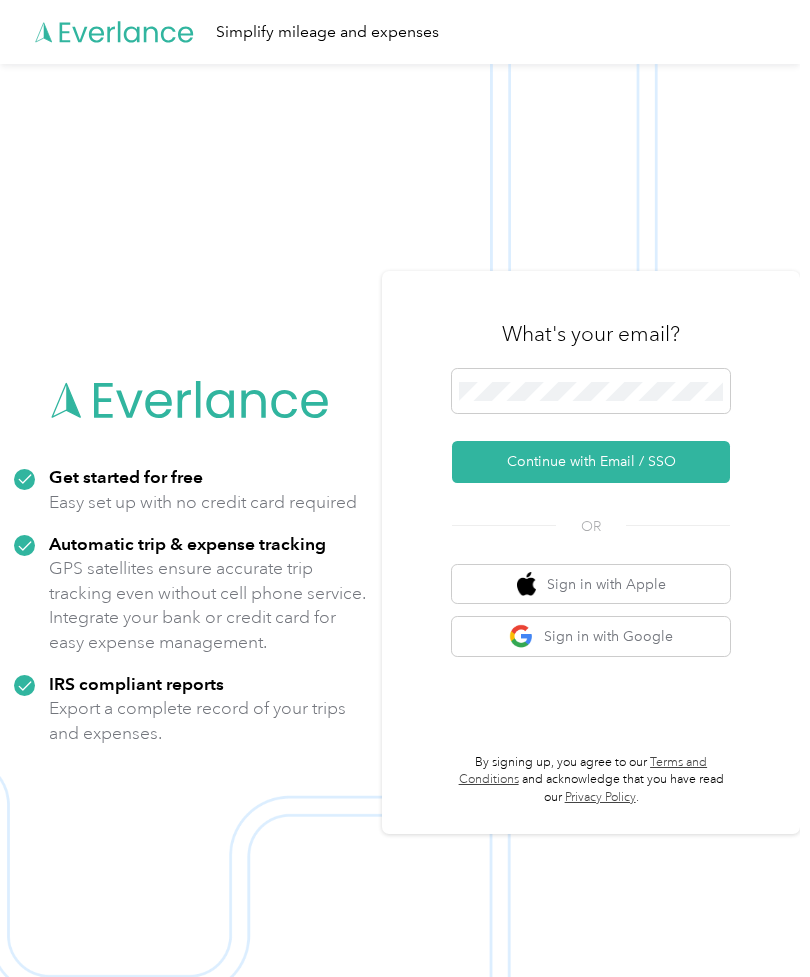 scroll, scrollTop: 0, scrollLeft: 0, axis: both 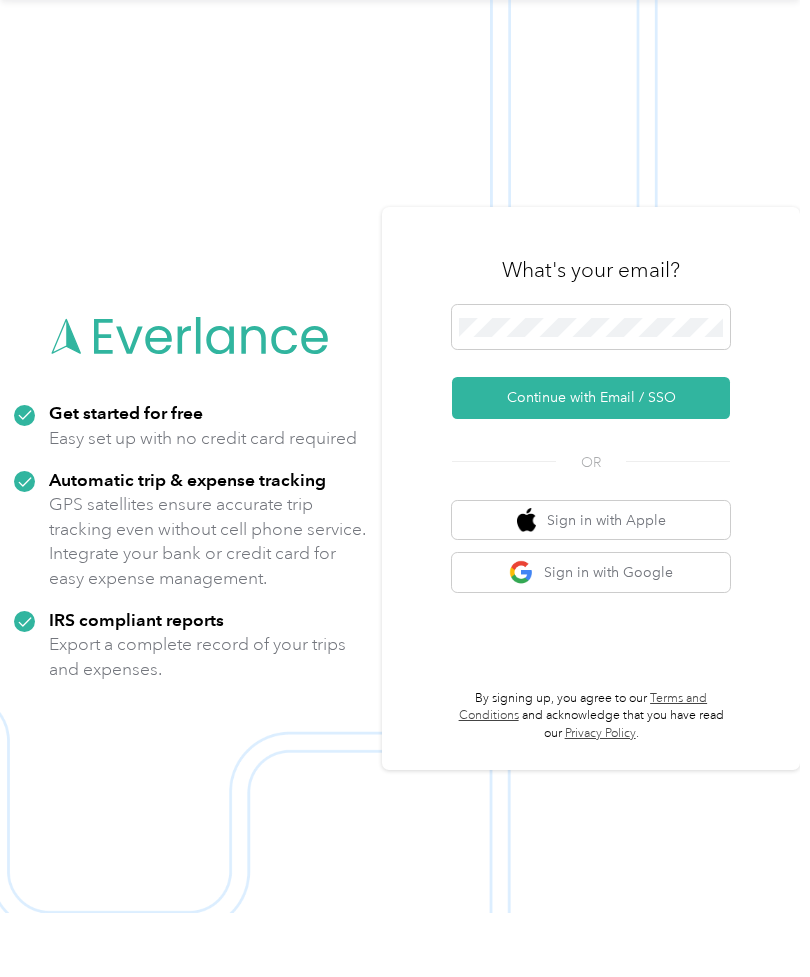 click on "Continue with Email / SSO" at bounding box center [591, 462] 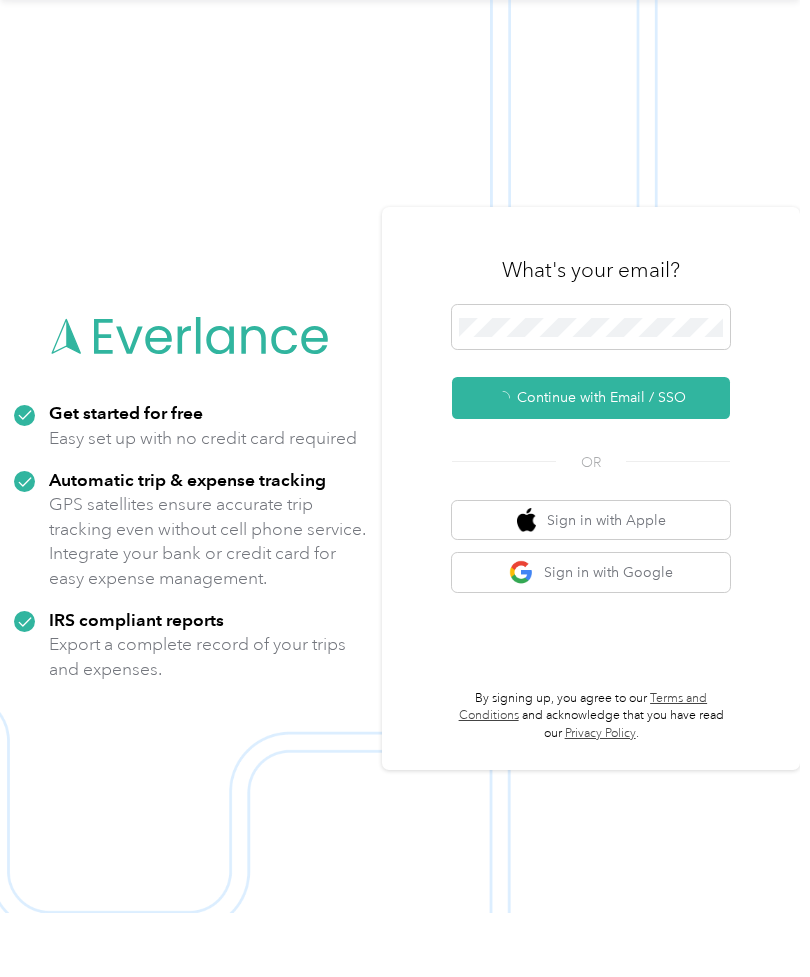scroll, scrollTop: 64, scrollLeft: 0, axis: vertical 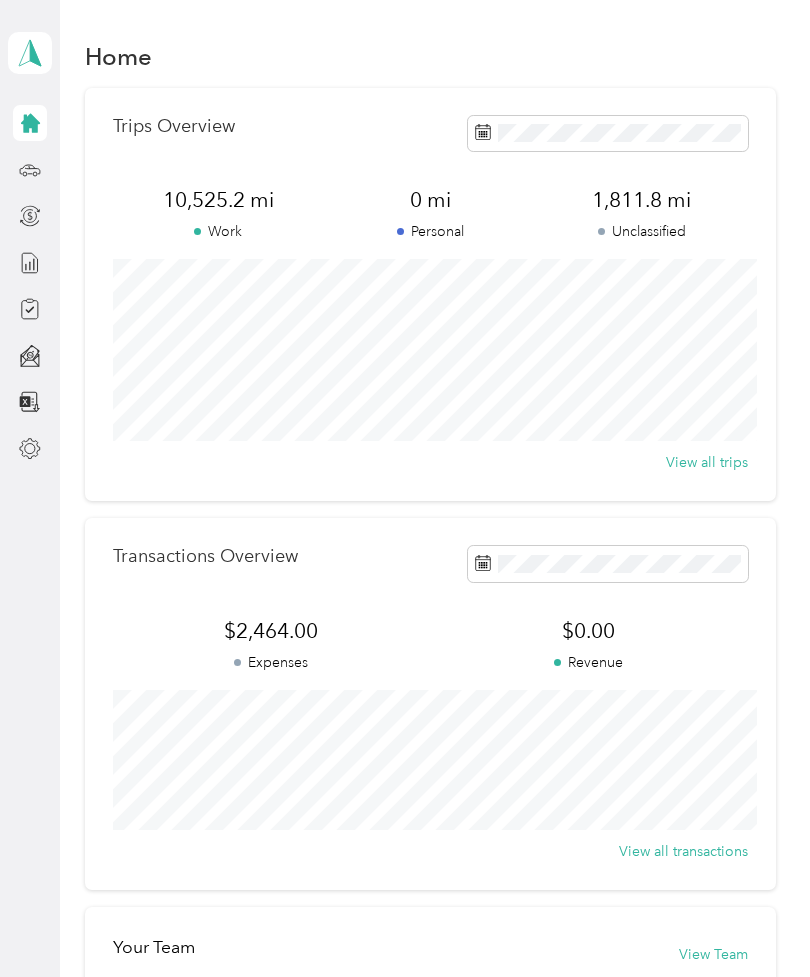 click on "View all trips" at bounding box center [707, 462] 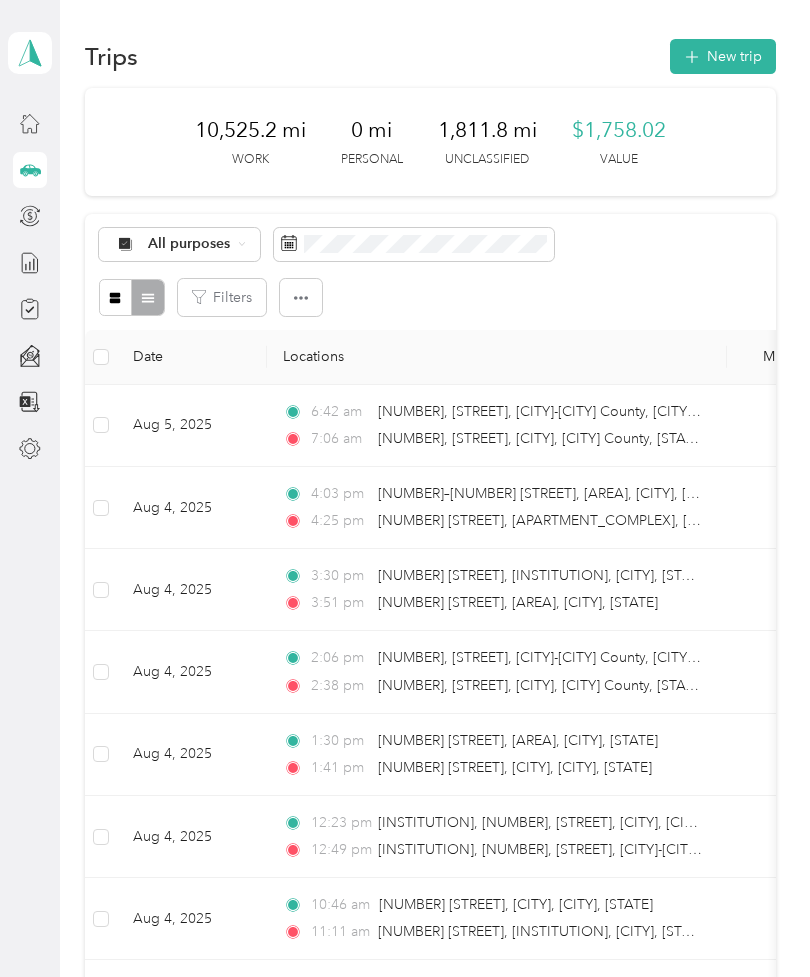 click at bounding box center (301, 297) 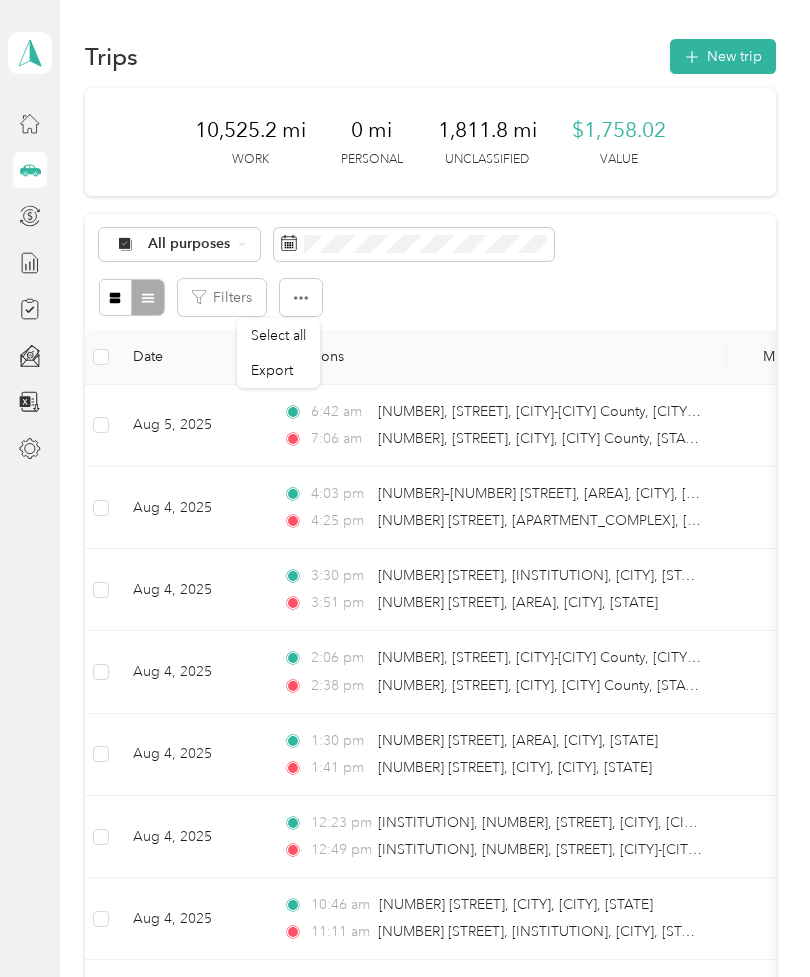 click on "All purposes Filters" at bounding box center [430, 272] 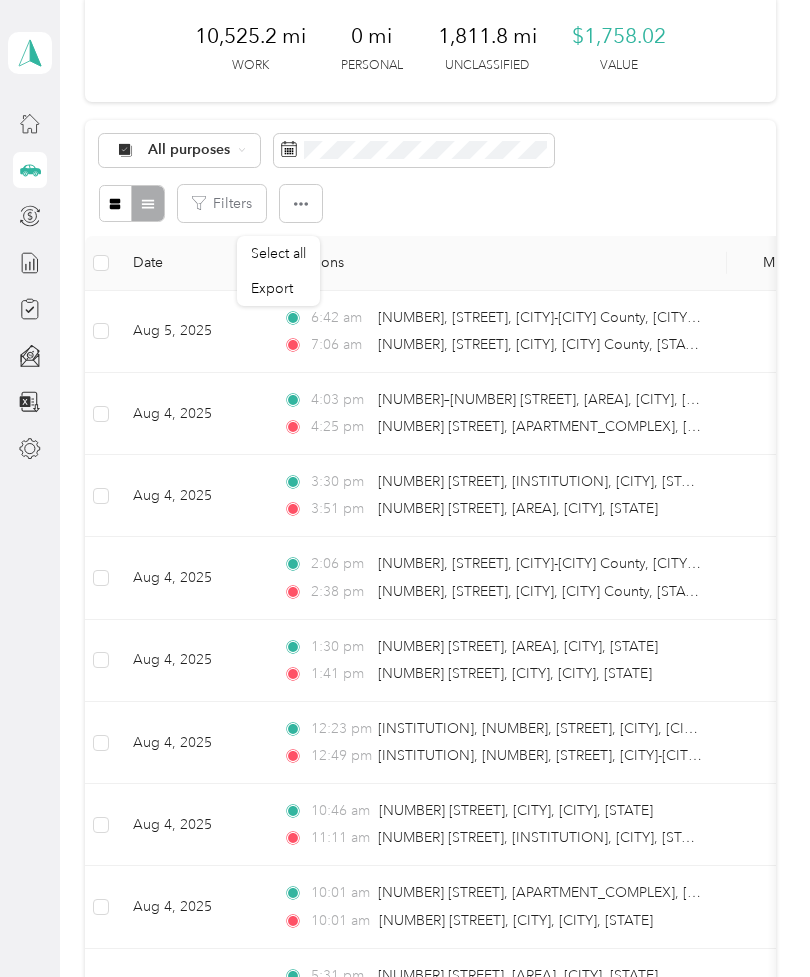 scroll, scrollTop: 109, scrollLeft: 0, axis: vertical 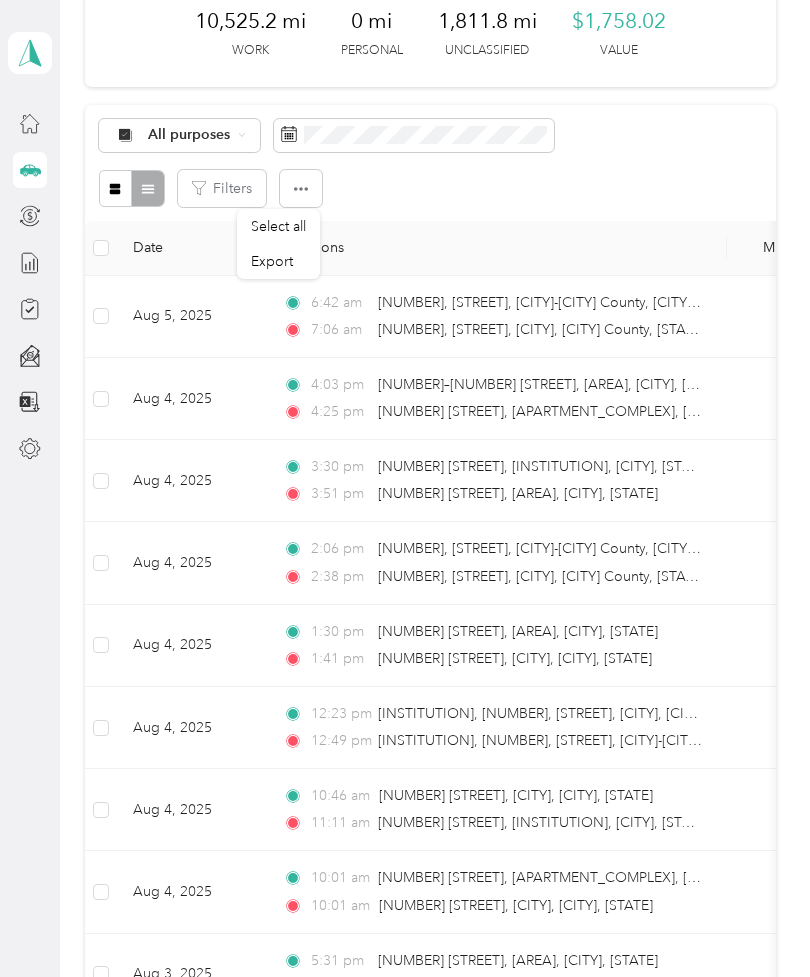 click on "All purposes Filters" at bounding box center (430, 163) 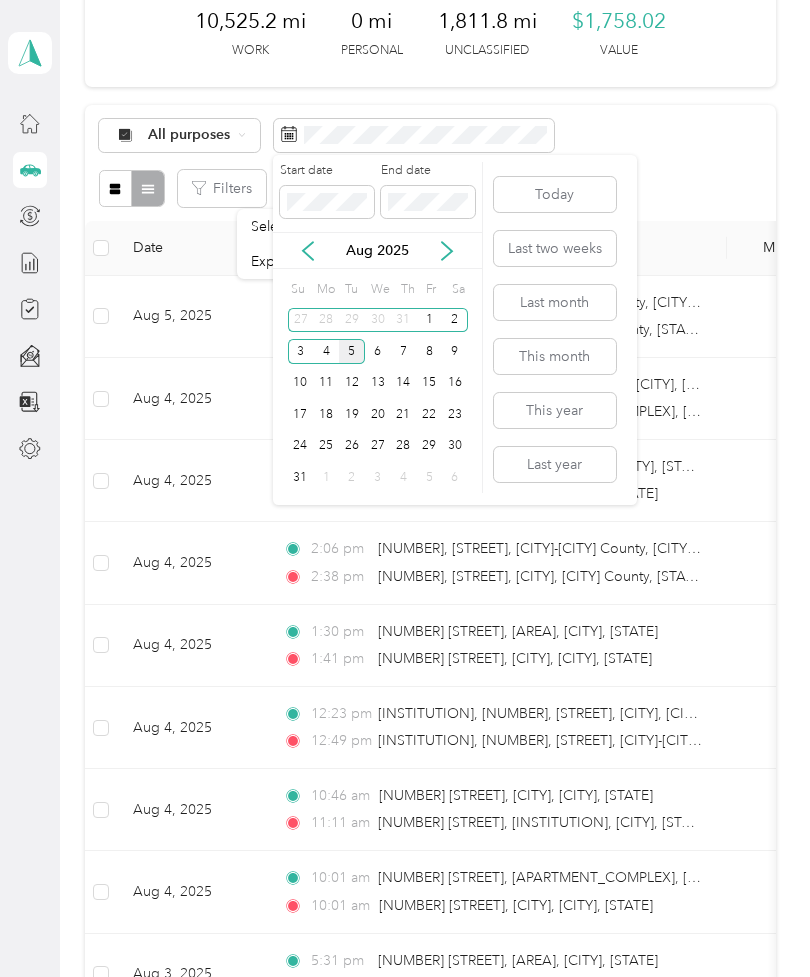 click on "This month" at bounding box center (555, 356) 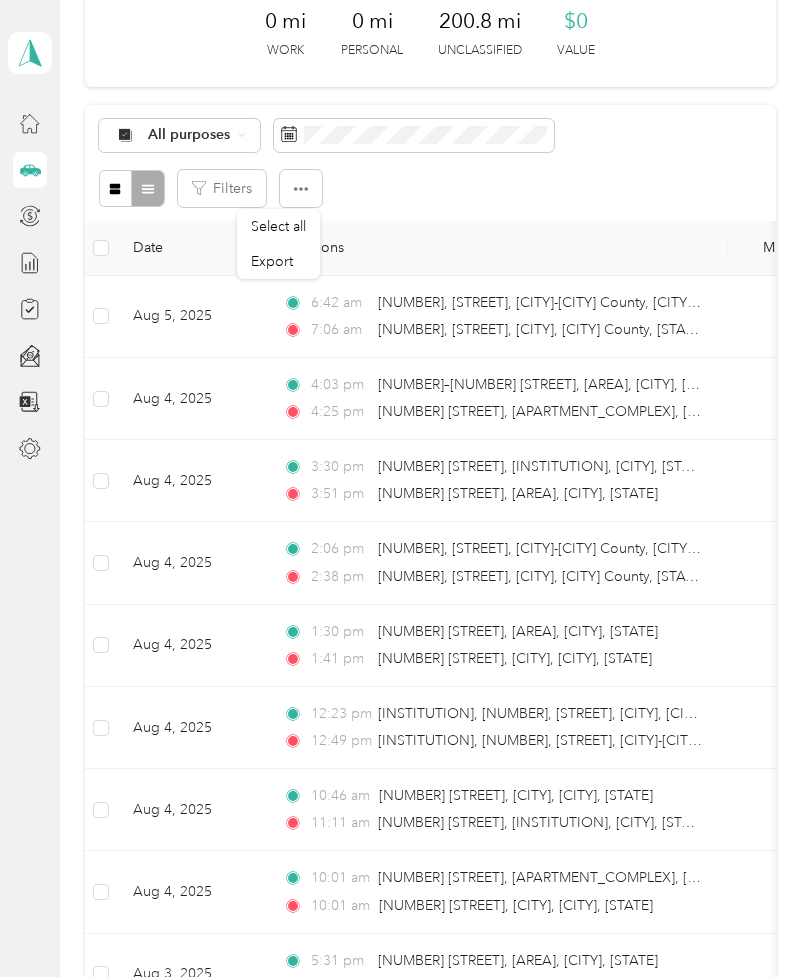 click on "Select all" at bounding box center [278, 226] 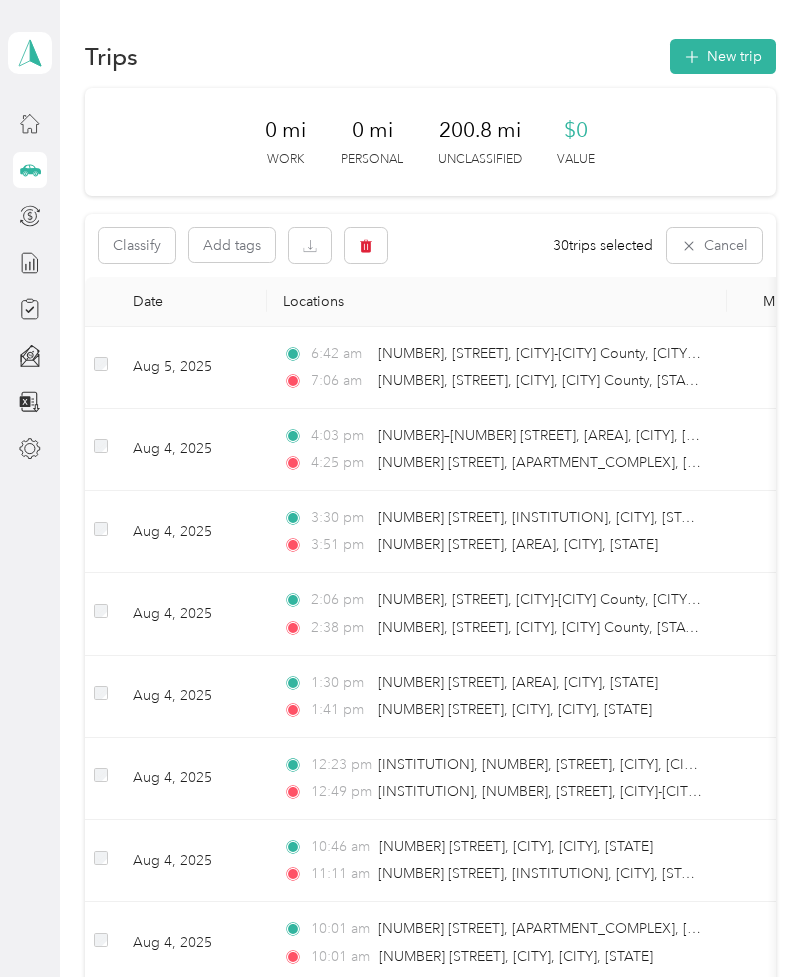 scroll, scrollTop: 0, scrollLeft: 0, axis: both 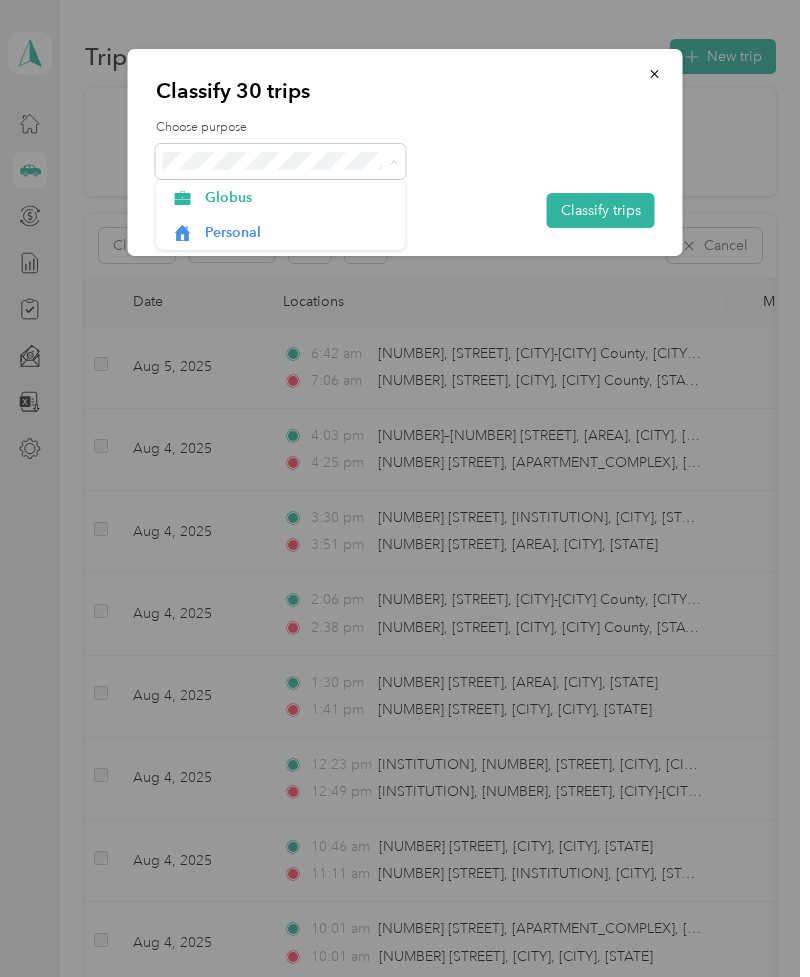 click on "Globus" at bounding box center (298, 197) 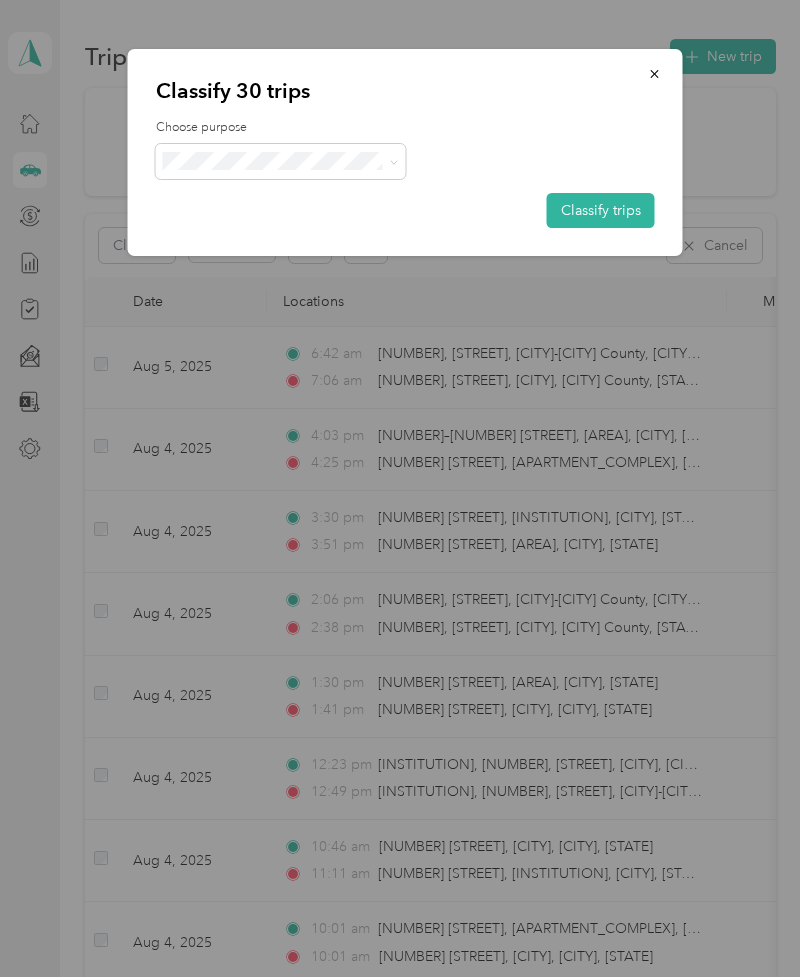 click on "Classify trips" at bounding box center (601, 210) 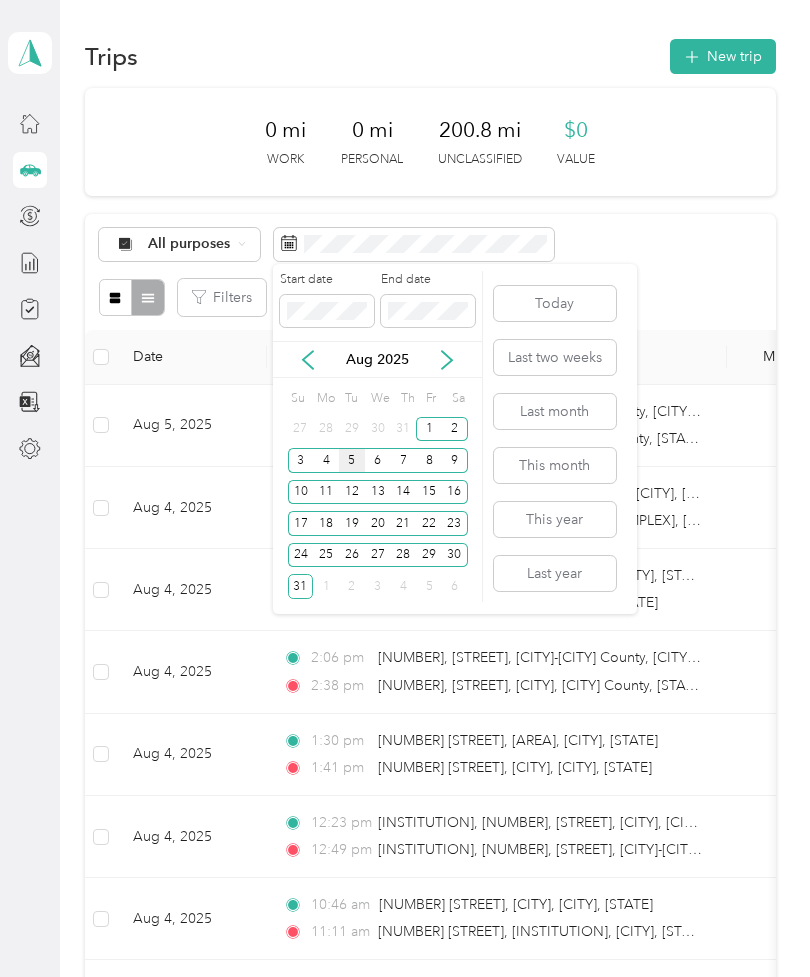click on "Last month" at bounding box center (555, 411) 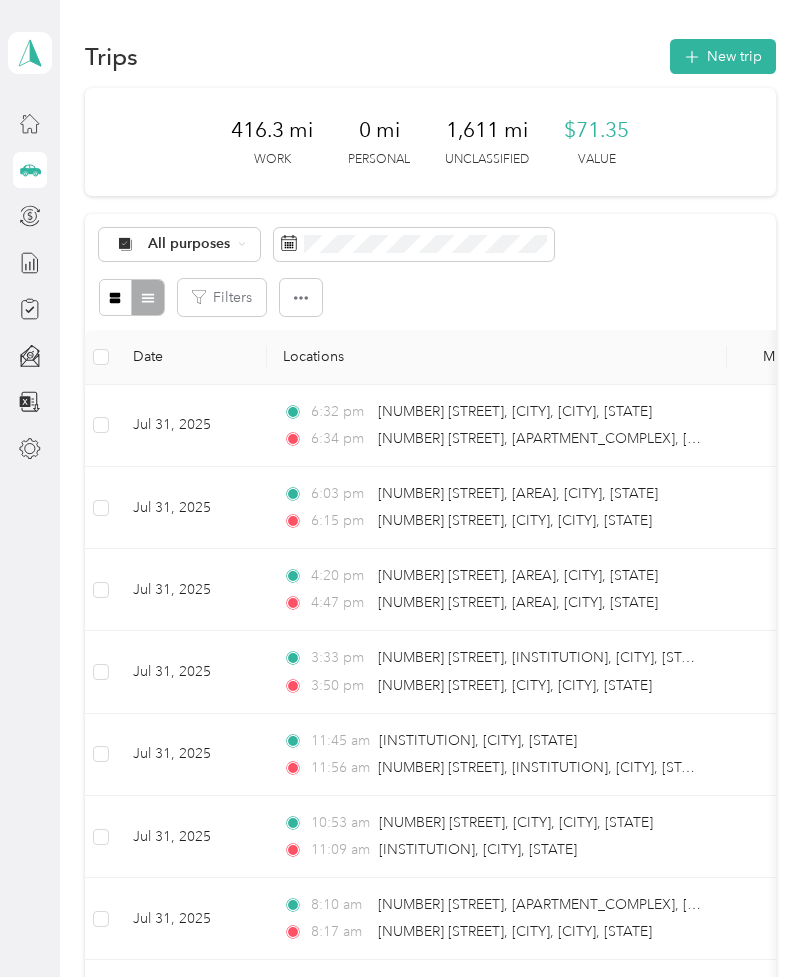 click on "All purposes" at bounding box center [189, 244] 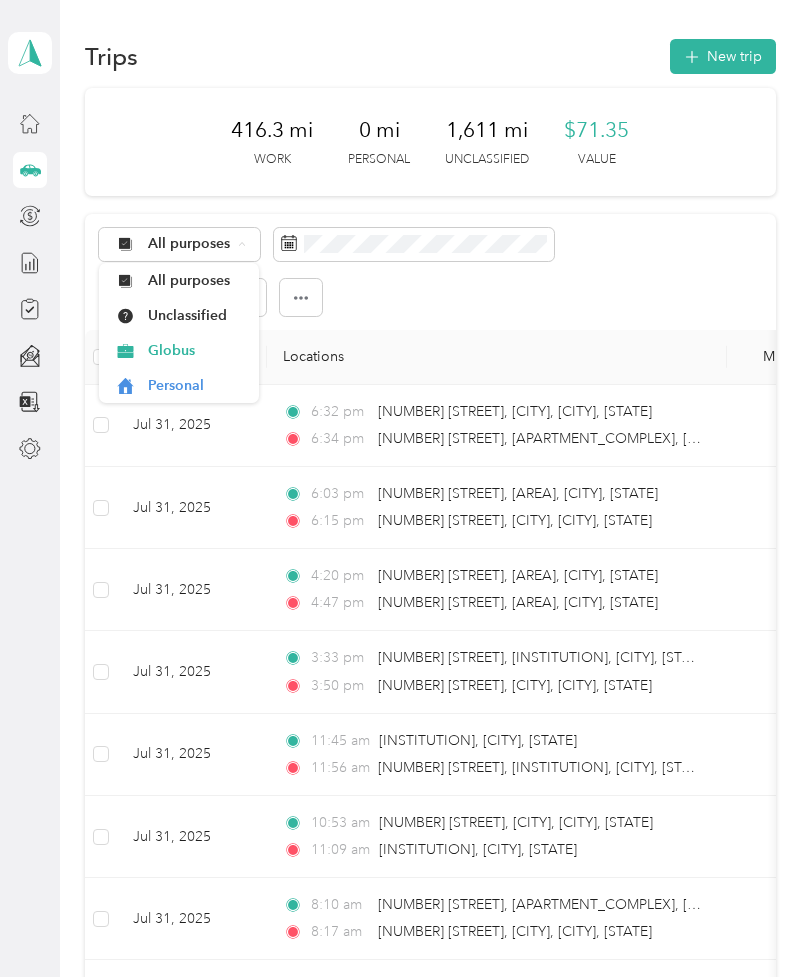 click on "All purposes Filters" at bounding box center (430, 272) 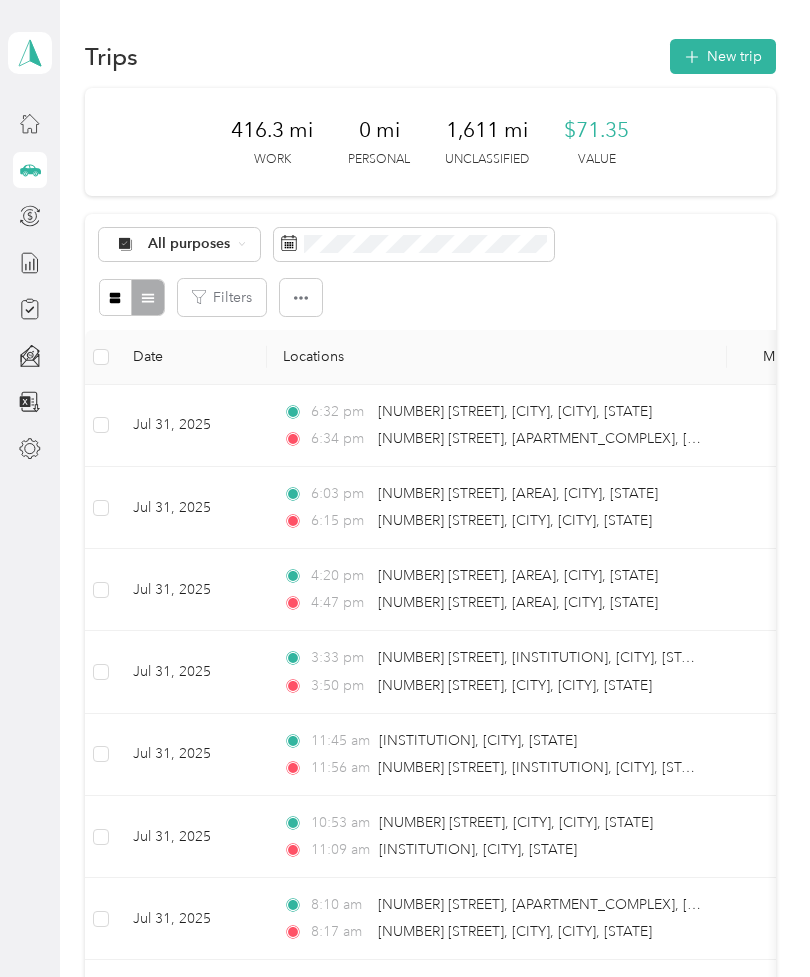 click on "All purposes" at bounding box center (180, 245) 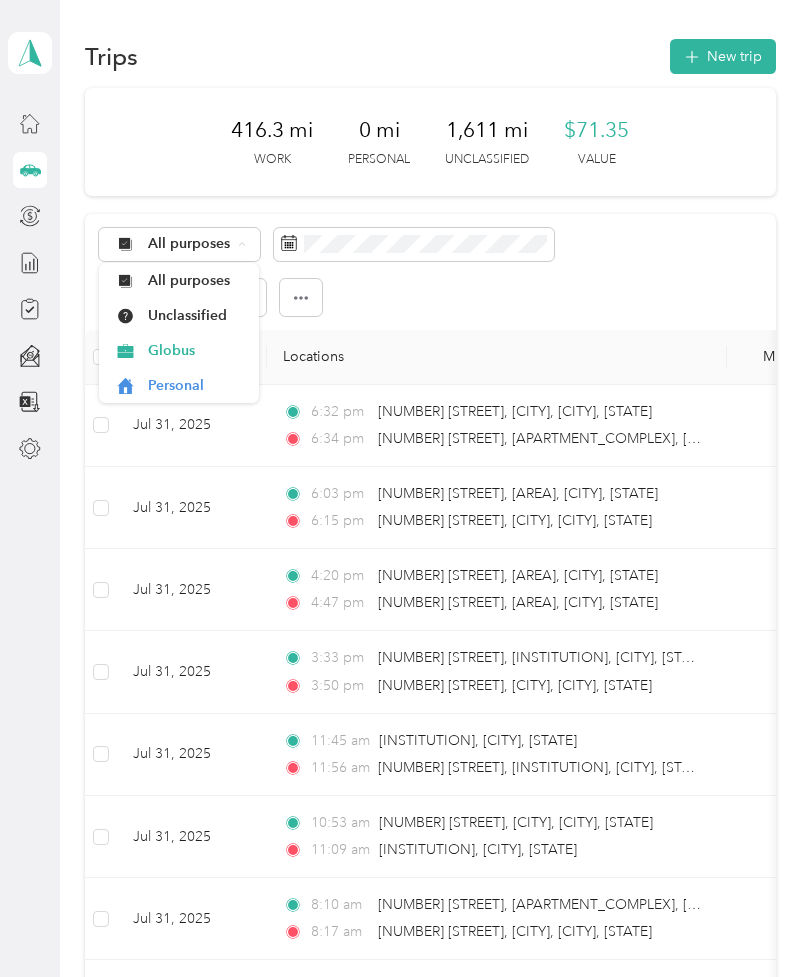 click on "Unclassified" at bounding box center [196, 315] 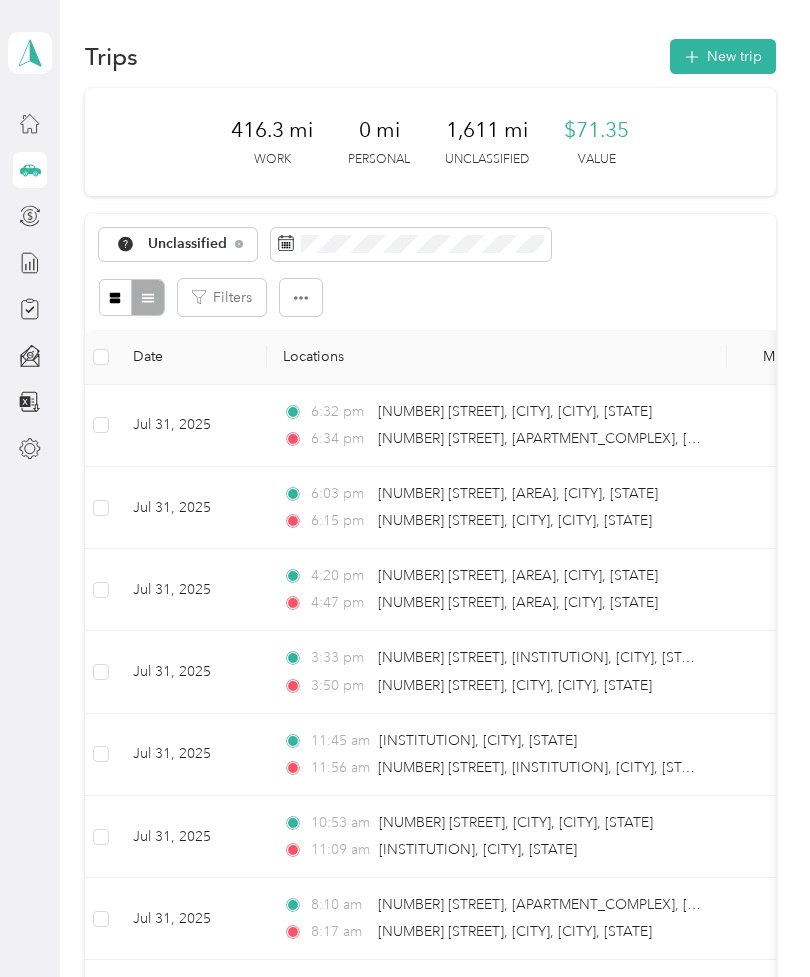 click at bounding box center (301, 297) 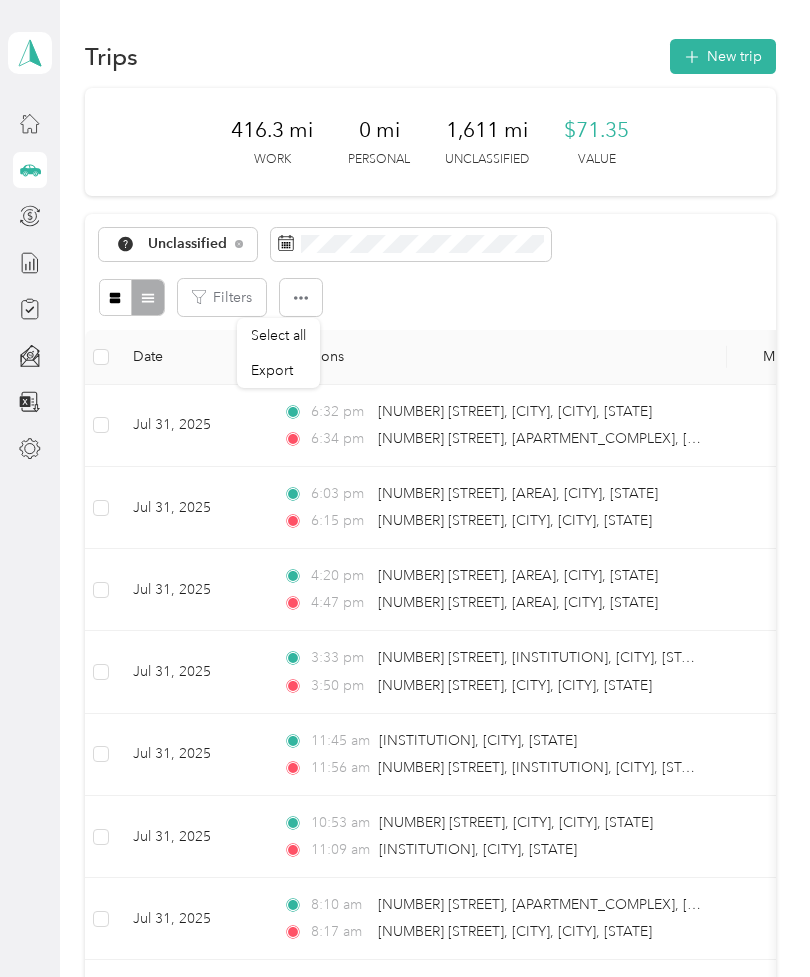click on "Select all" at bounding box center [278, 335] 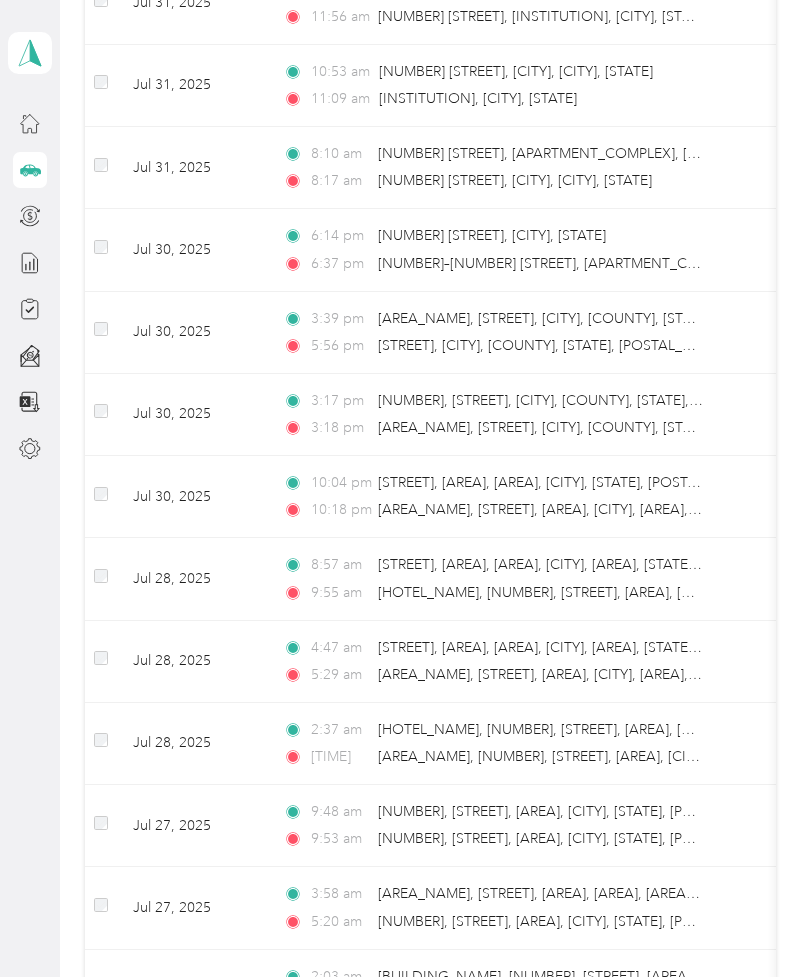 scroll, scrollTop: 713, scrollLeft: 0, axis: vertical 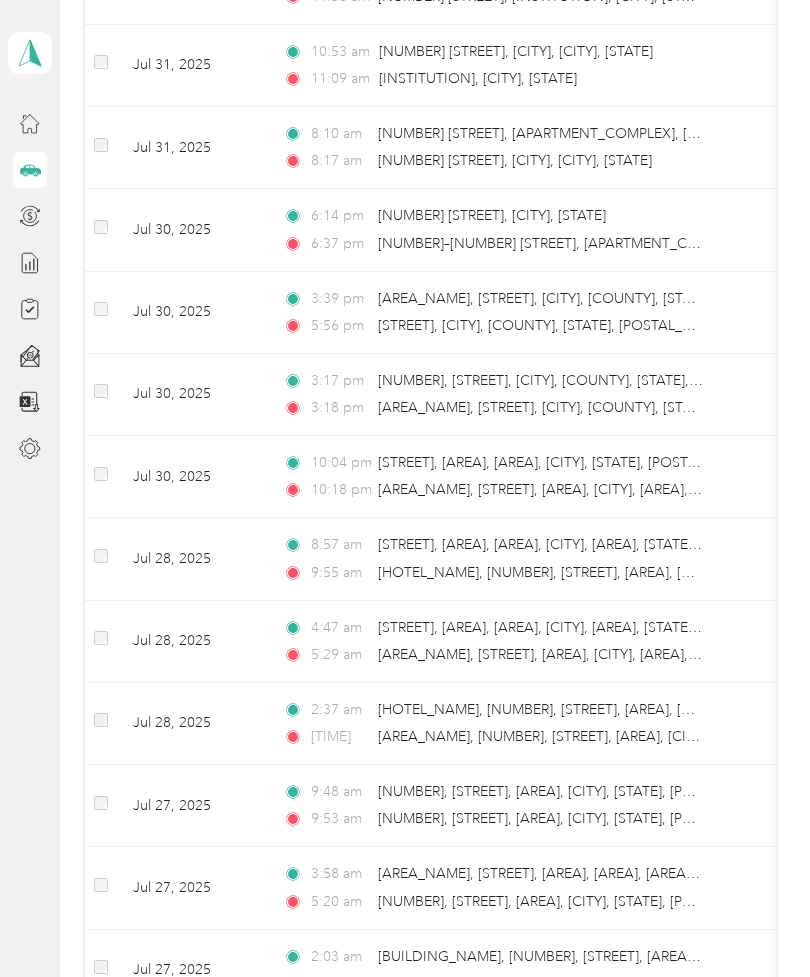 click at bounding box center (101, 474) 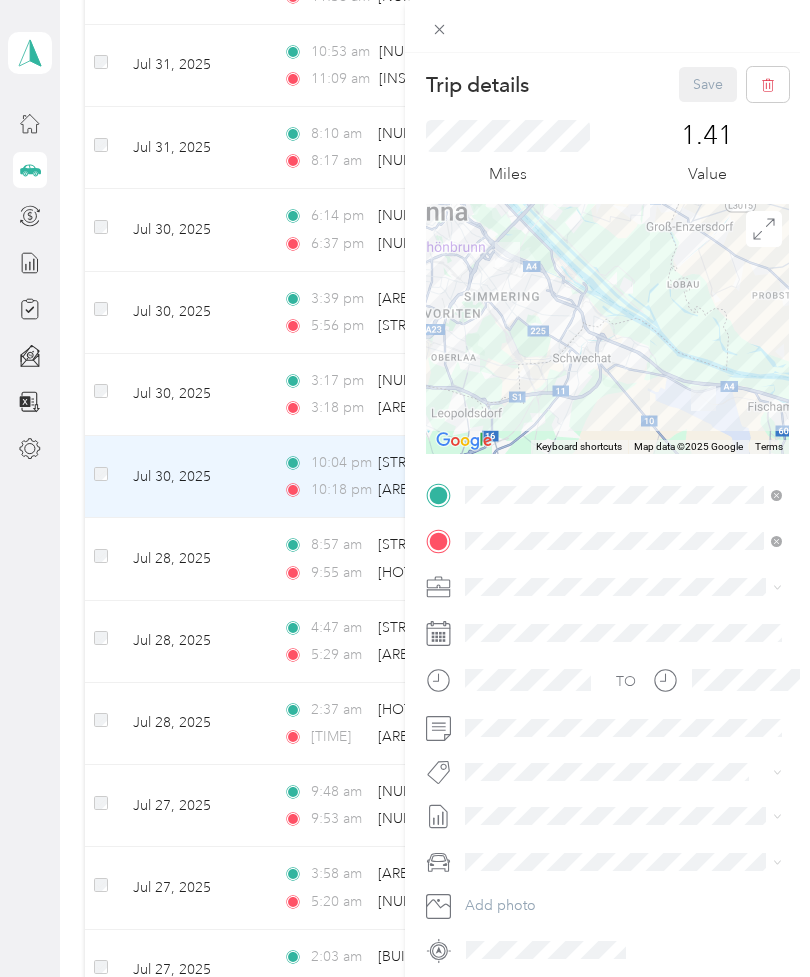 click on "Trip details Save This trip cannot be edited because it is either under review, approved, or paid. Contact your Team Manager to edit it. Miles [NUMBER] Value  To navigate the map with touch gestures double-tap and hold your finger on the map, then drag the map. ← Move left → Move right ↑ Move up ↓ Move down + Zoom in - Zoom out Home Jump left by 75% End Jump right by 75% Page Up Jump up by 75% Page Down Jump down by 75% Keyboard shortcuts Map Data Map data ©2025 Google Map data ©2025 Google [NUMBER] km  Click to toggle between metric and imperial units Terms Report a map error TO Add photo" at bounding box center [405, 488] 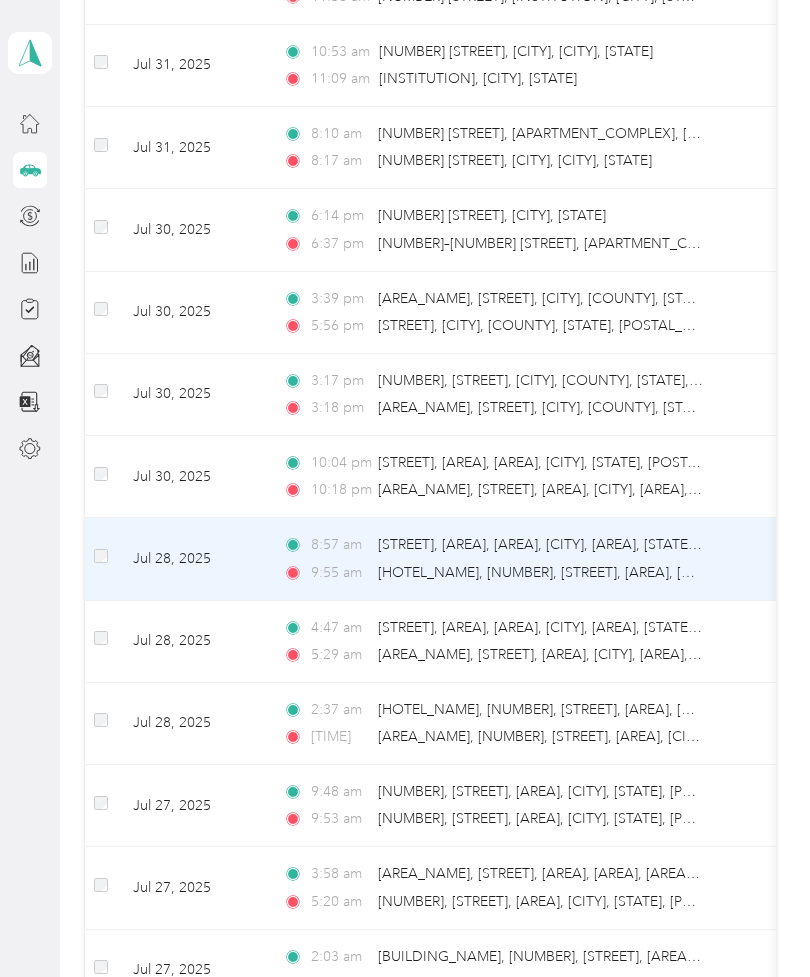 click at bounding box center [101, 556] 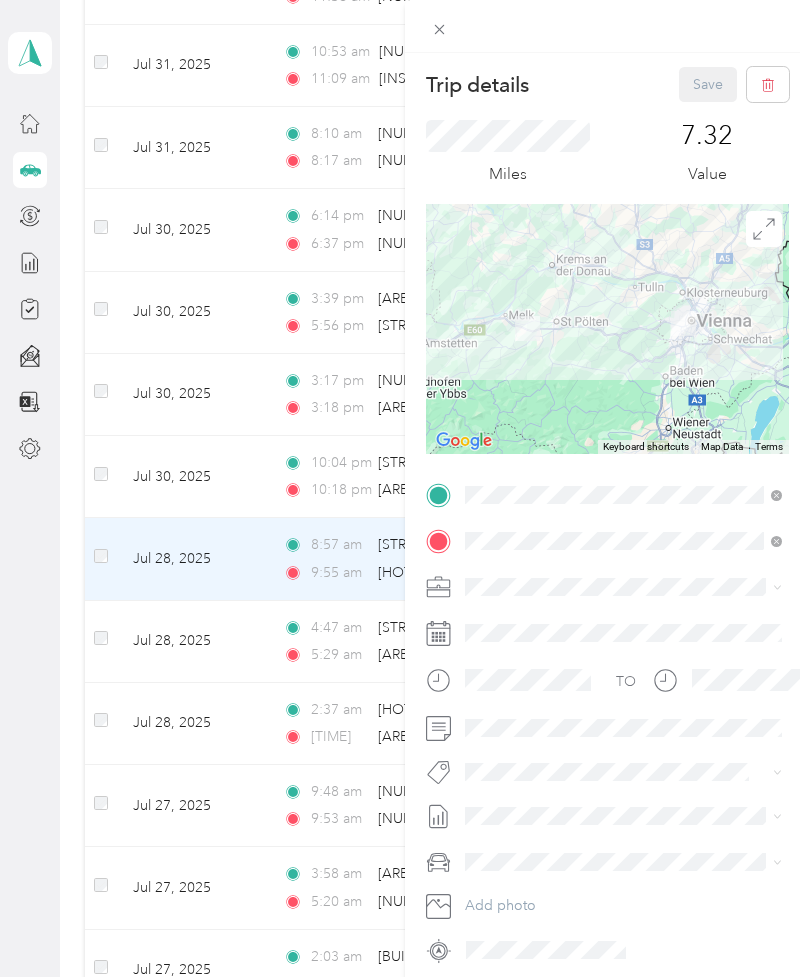 scroll, scrollTop: 64, scrollLeft: 0, axis: vertical 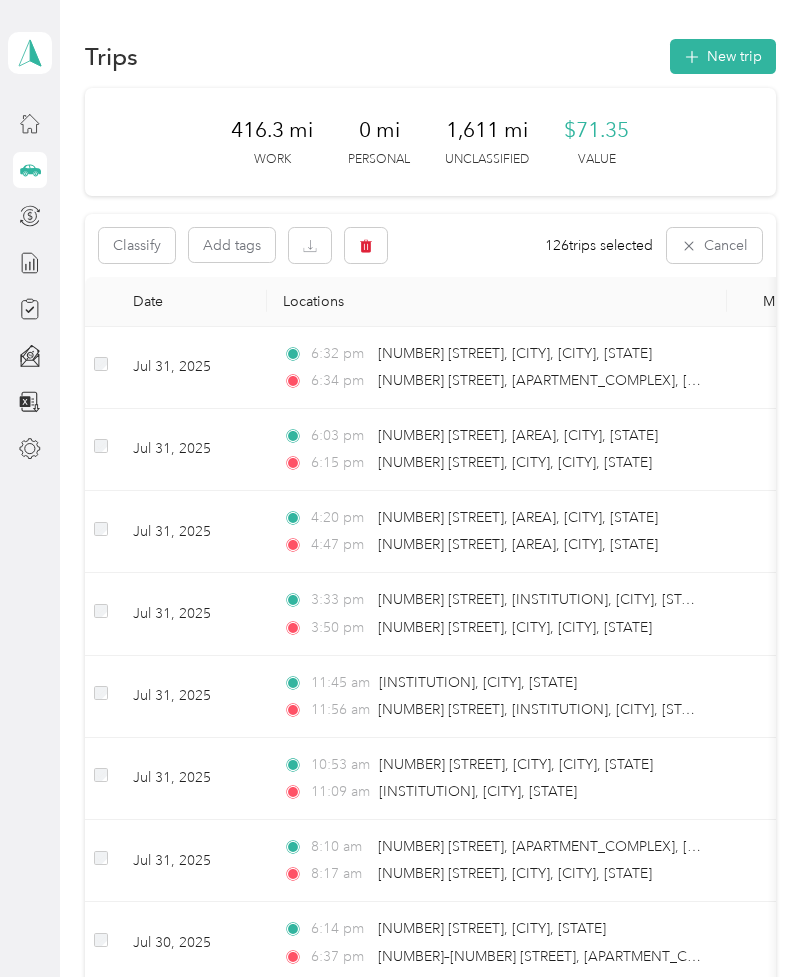 click on "Cancel" at bounding box center [714, 245] 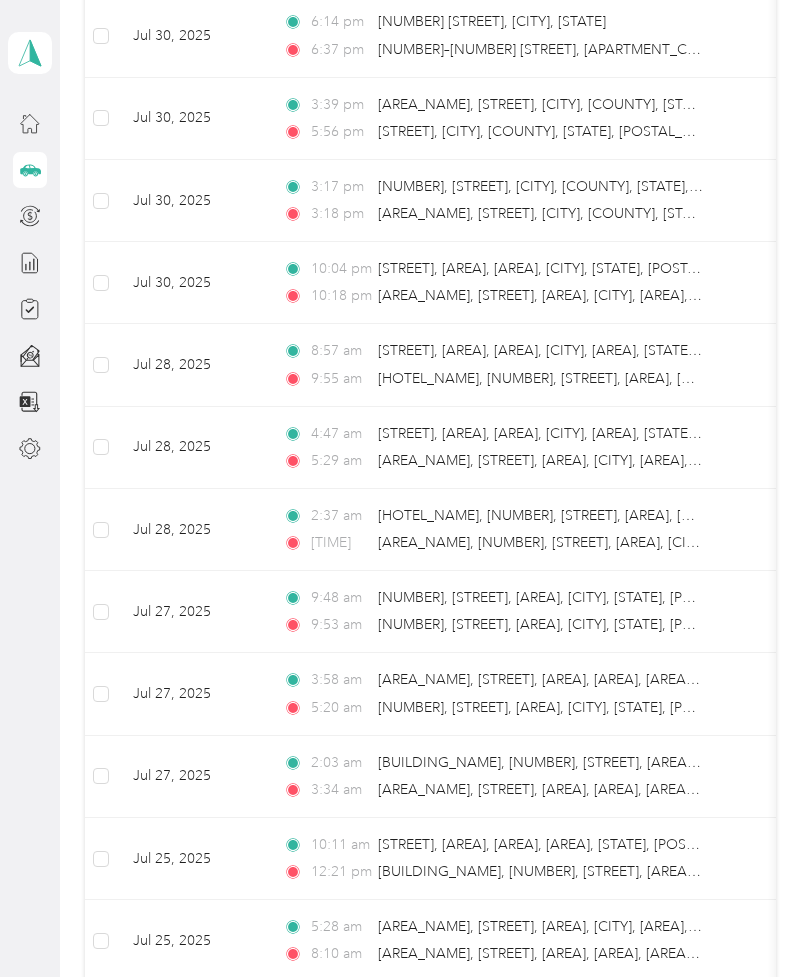 scroll, scrollTop: 985, scrollLeft: 0, axis: vertical 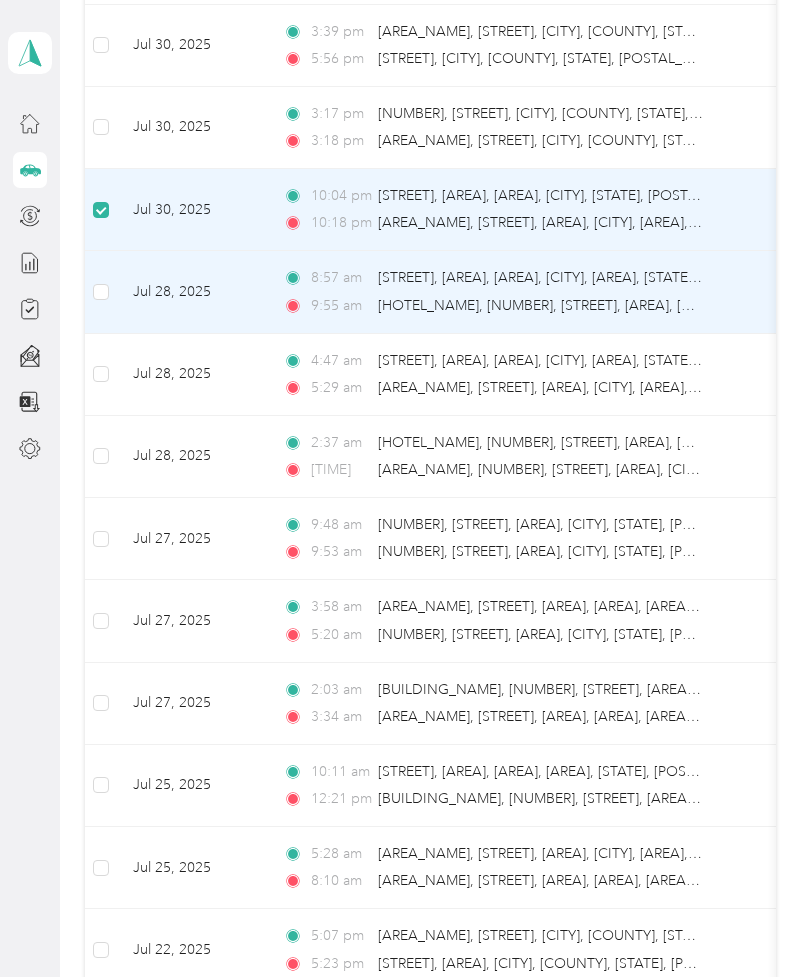 click at bounding box center [101, 292] 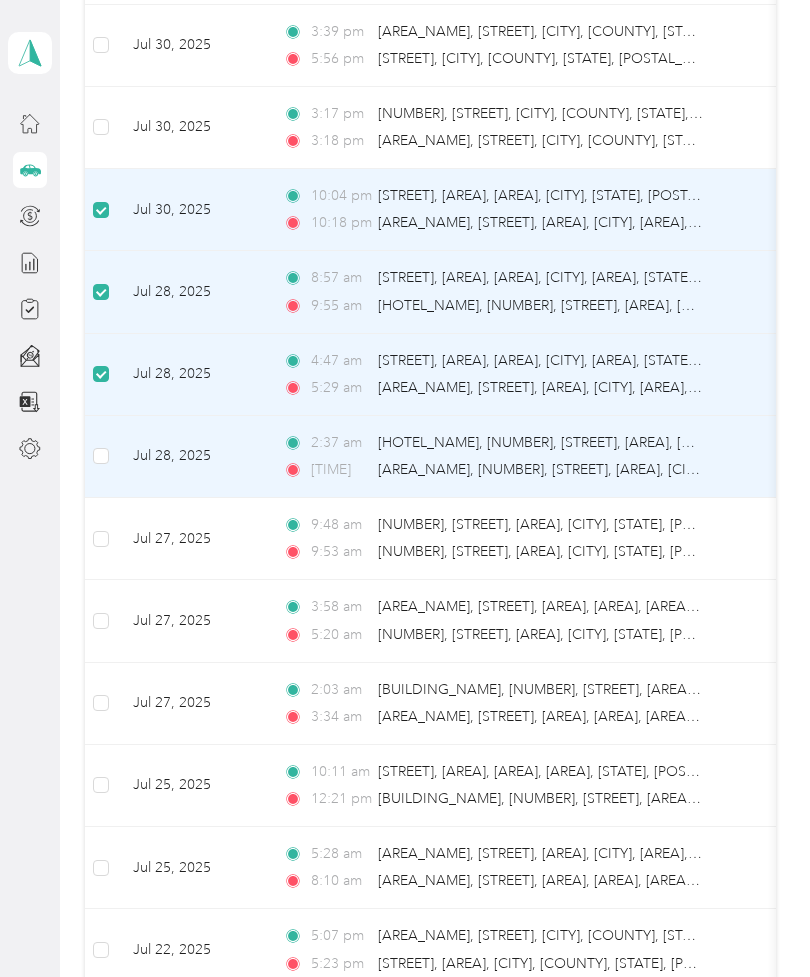 click at bounding box center (101, 456) 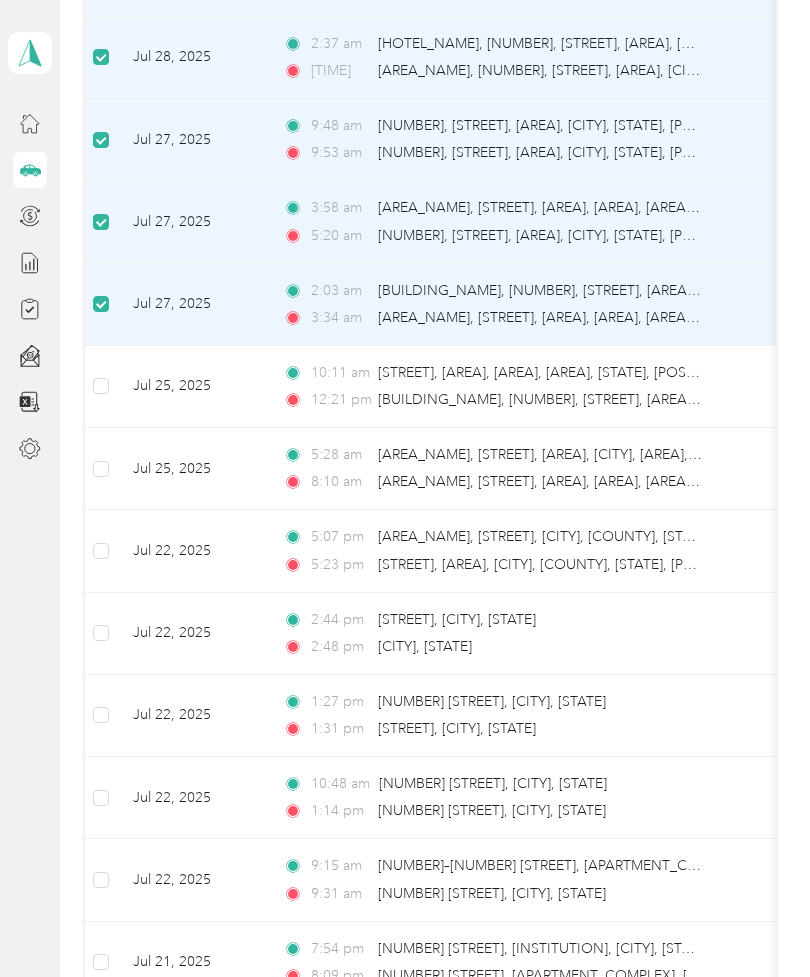 scroll, scrollTop: 1397, scrollLeft: 0, axis: vertical 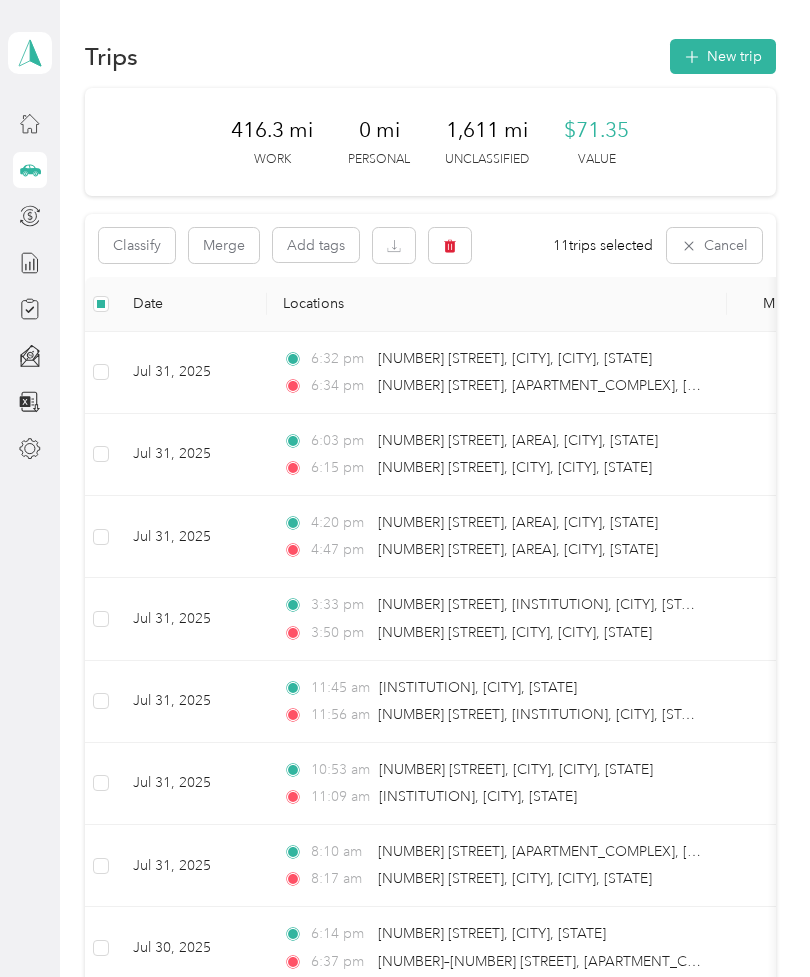 click on "Classify" at bounding box center (137, 245) 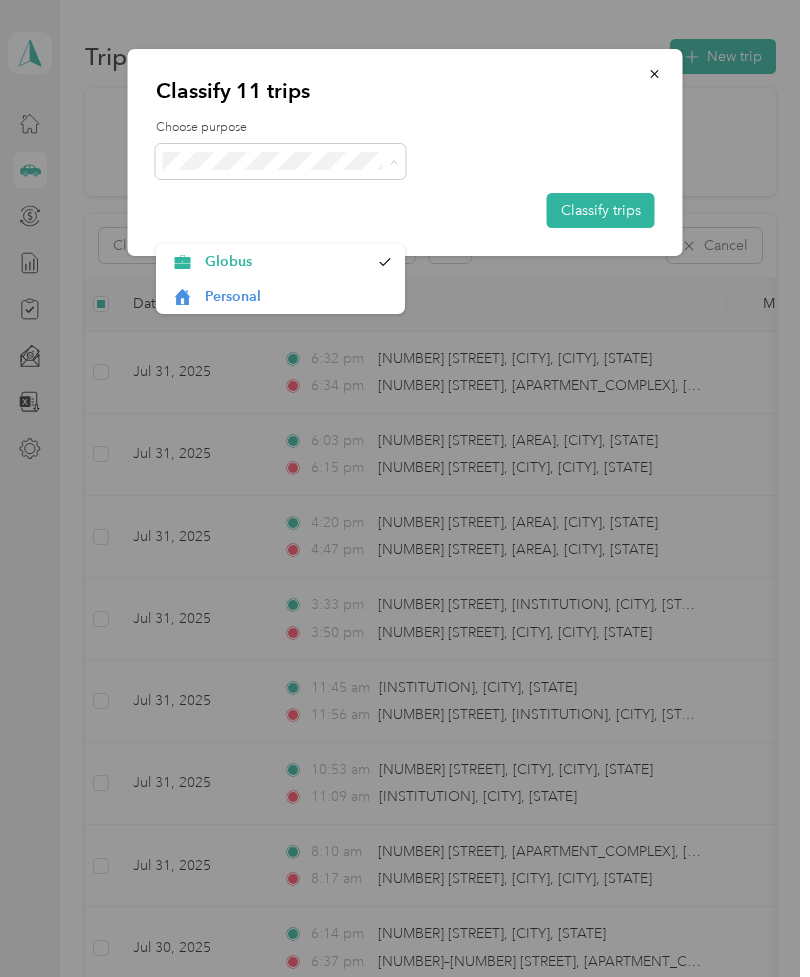 click on "Personal" at bounding box center [298, 296] 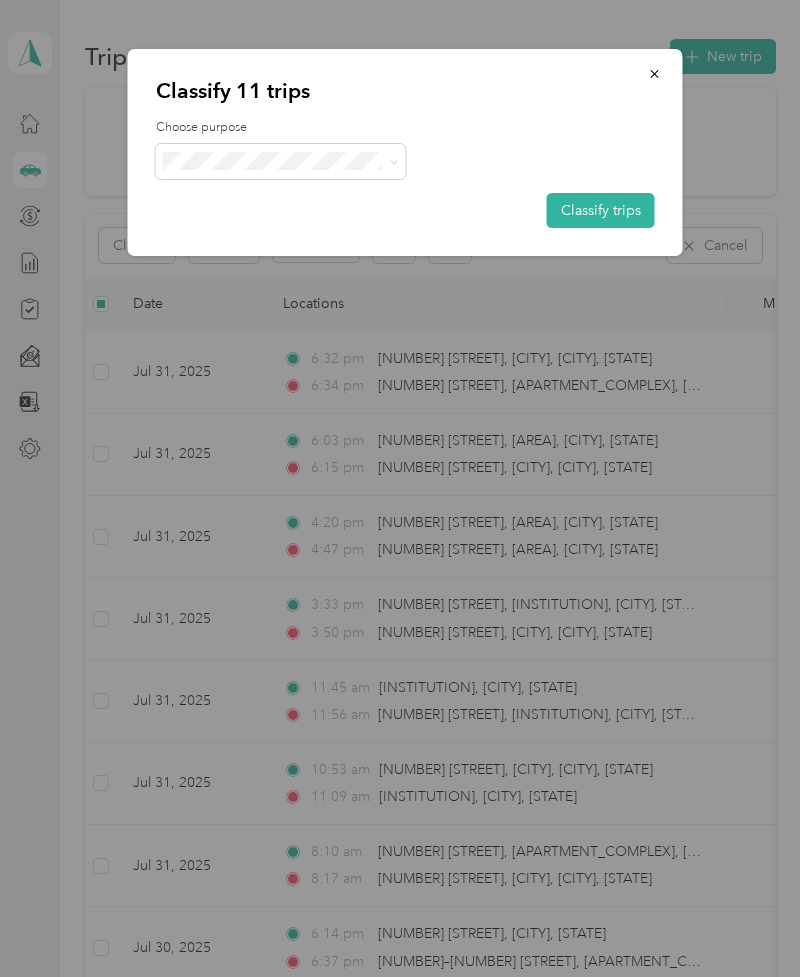 click on "Classify trips" at bounding box center (601, 210) 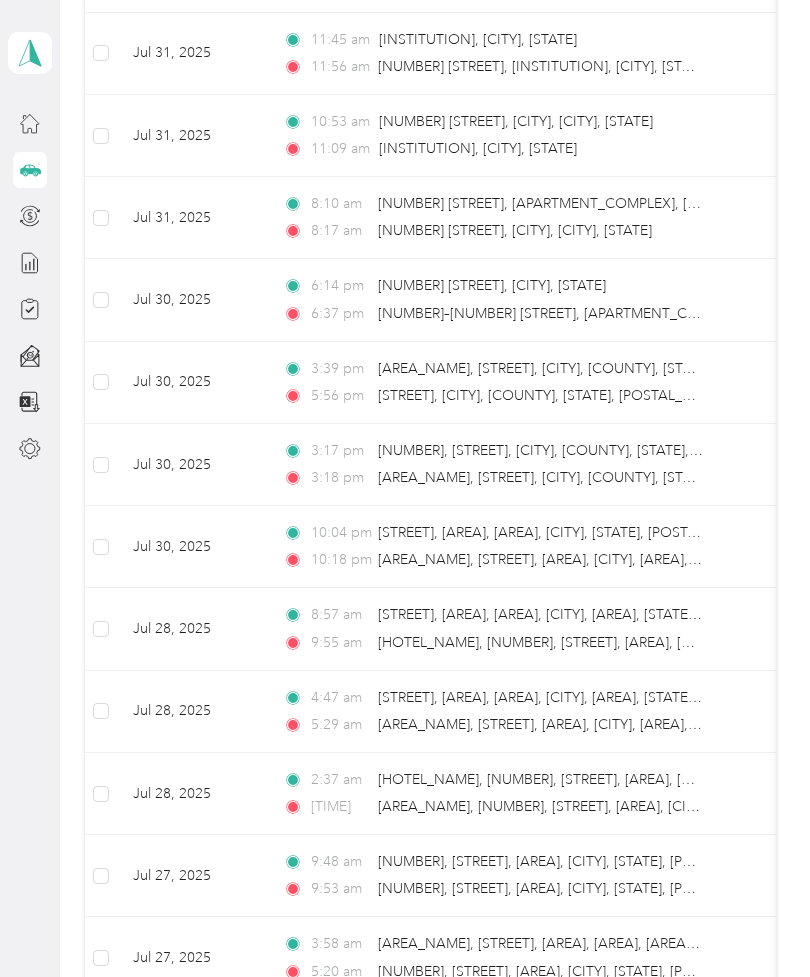 scroll, scrollTop: 641, scrollLeft: 0, axis: vertical 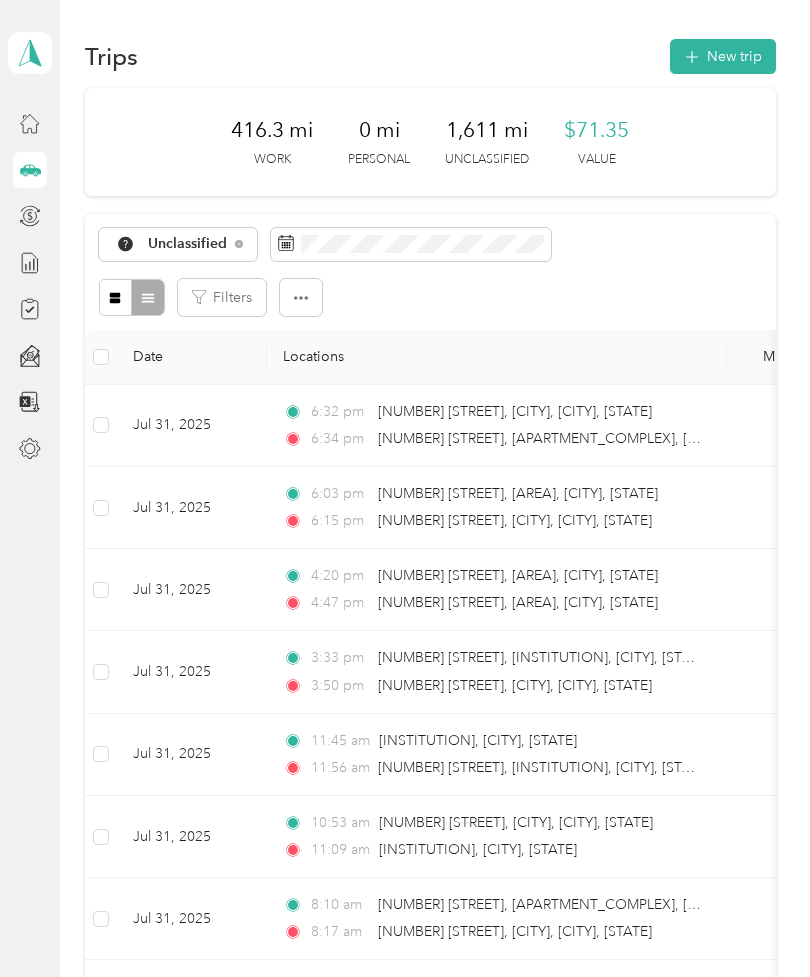 click at bounding box center [301, 297] 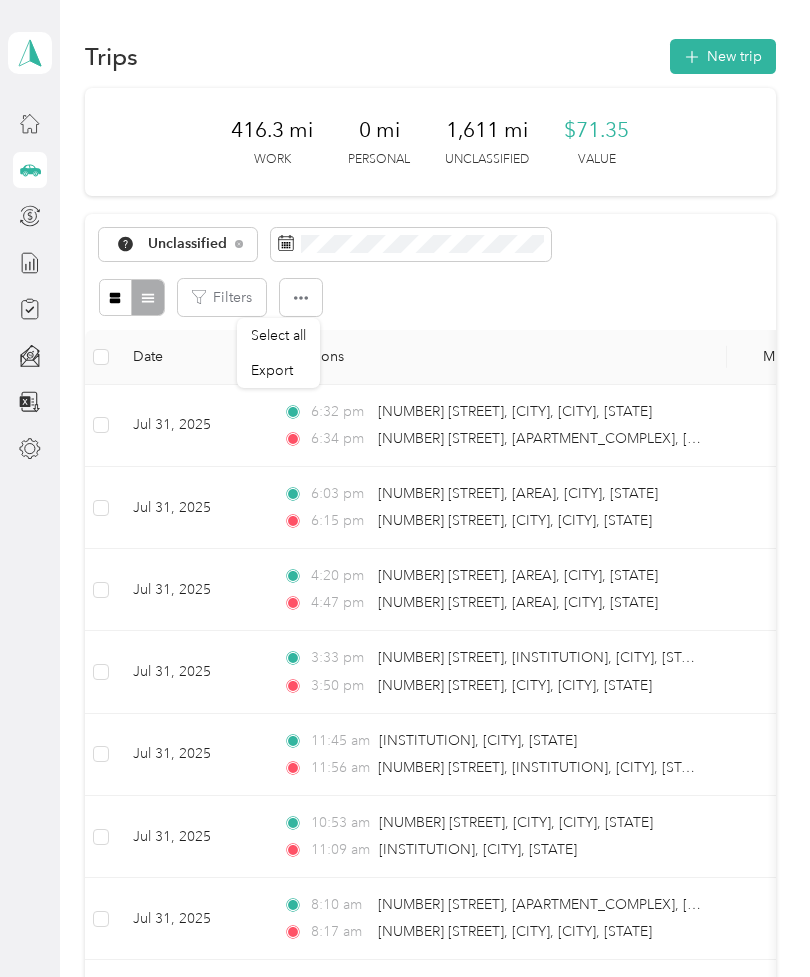 click on "Select all" at bounding box center [278, 335] 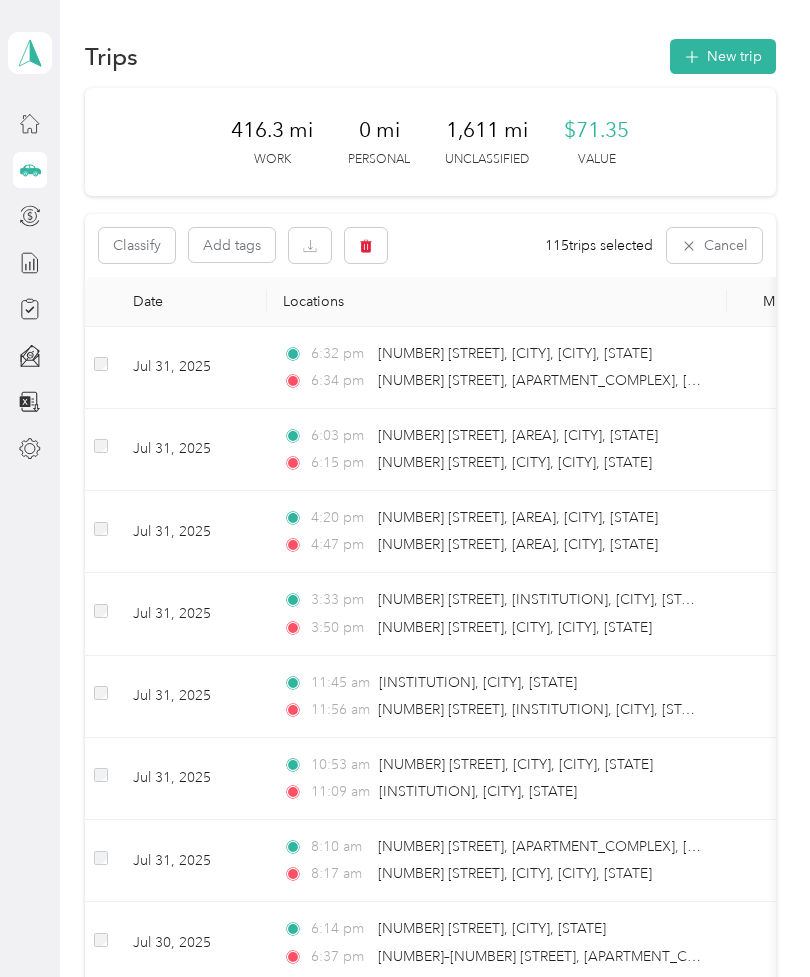 click on "Classify" at bounding box center [137, 245] 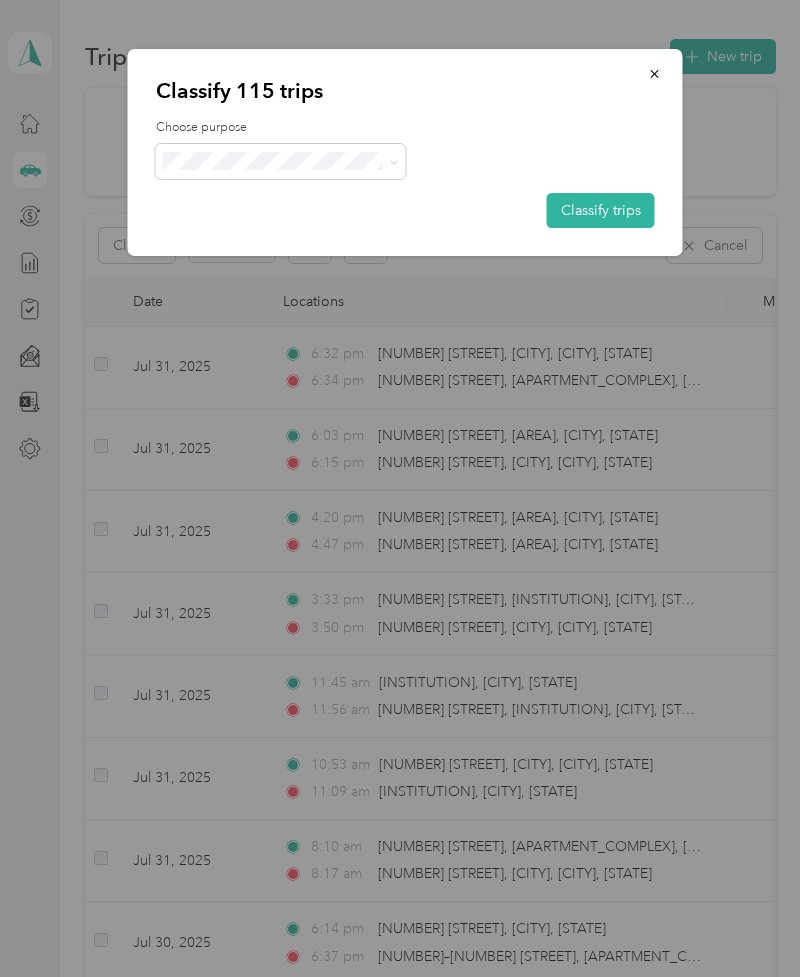 click at bounding box center [390, 161] 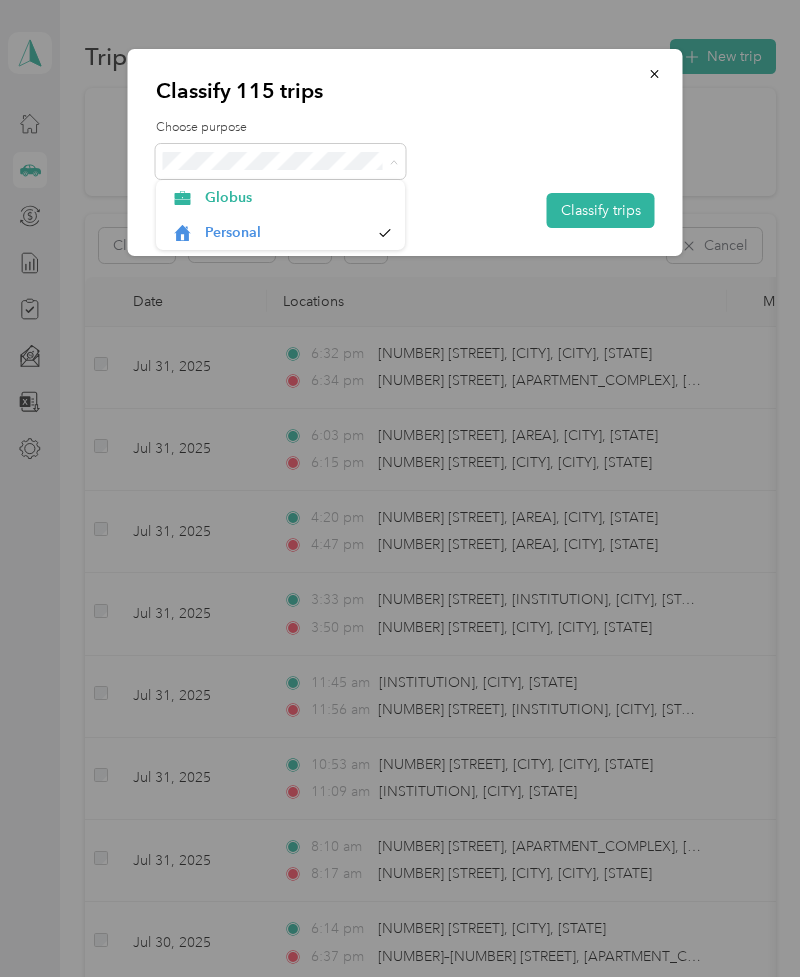 click on "Globus" at bounding box center (298, 197) 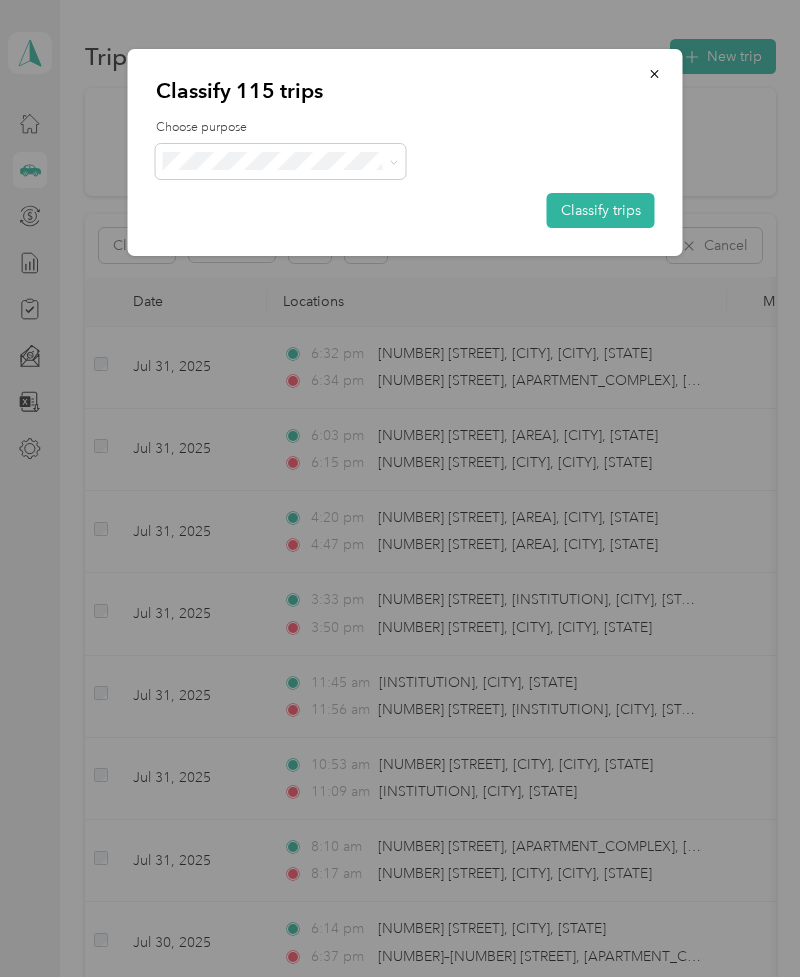 click on "Classify trips" at bounding box center (601, 210) 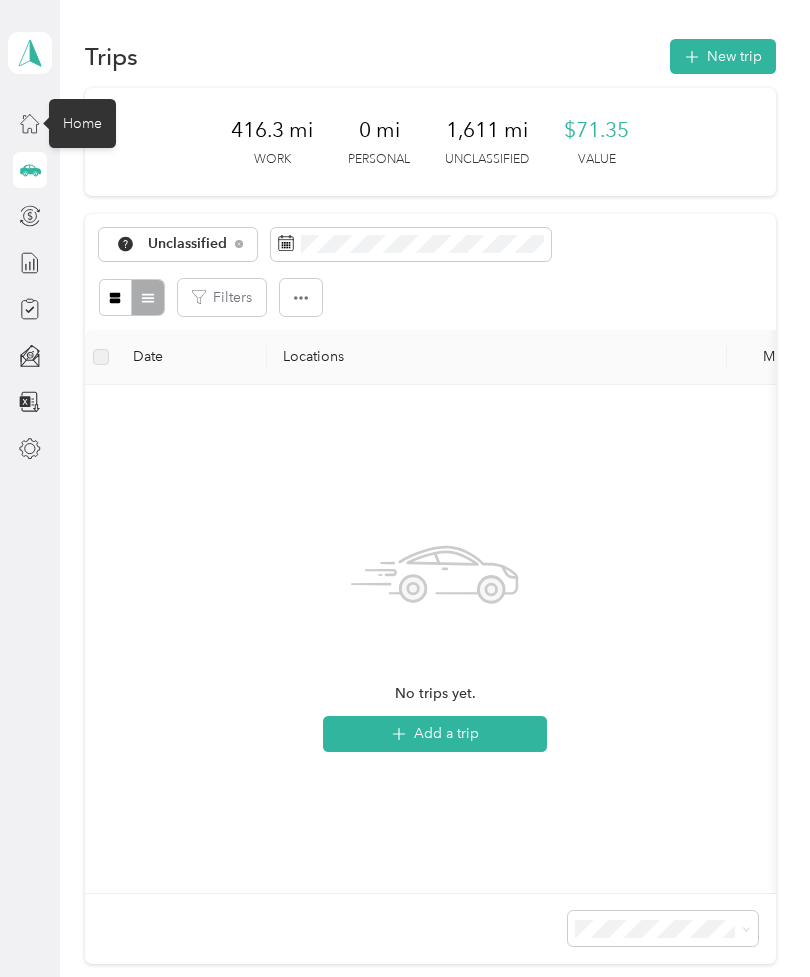 click 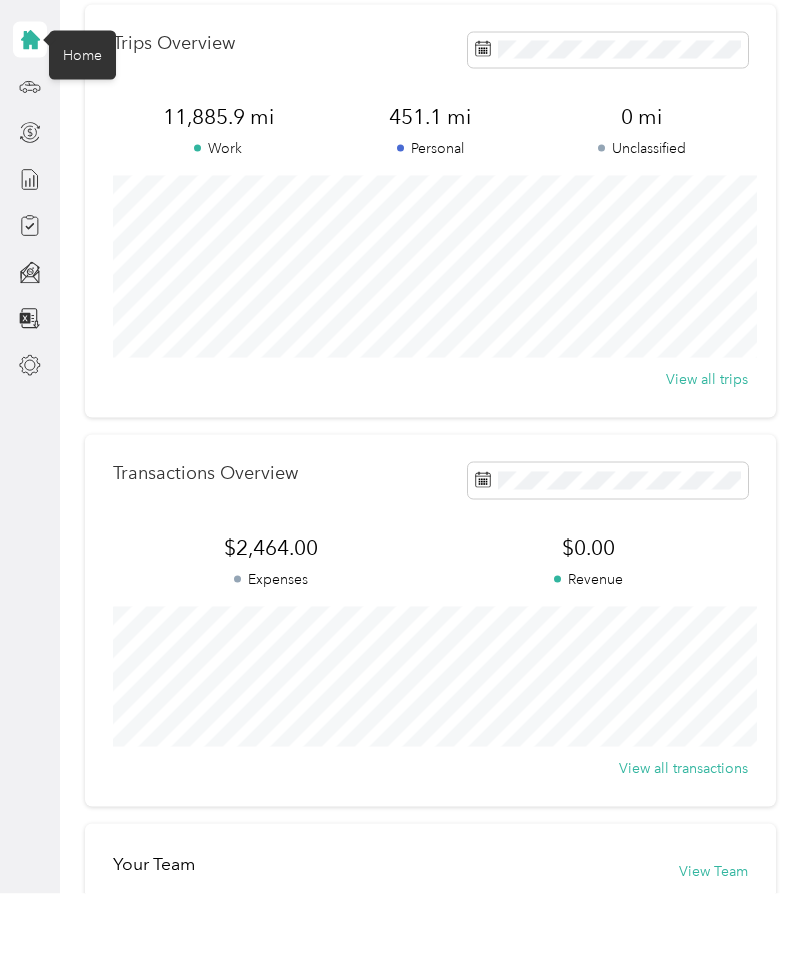 scroll, scrollTop: 0, scrollLeft: 0, axis: both 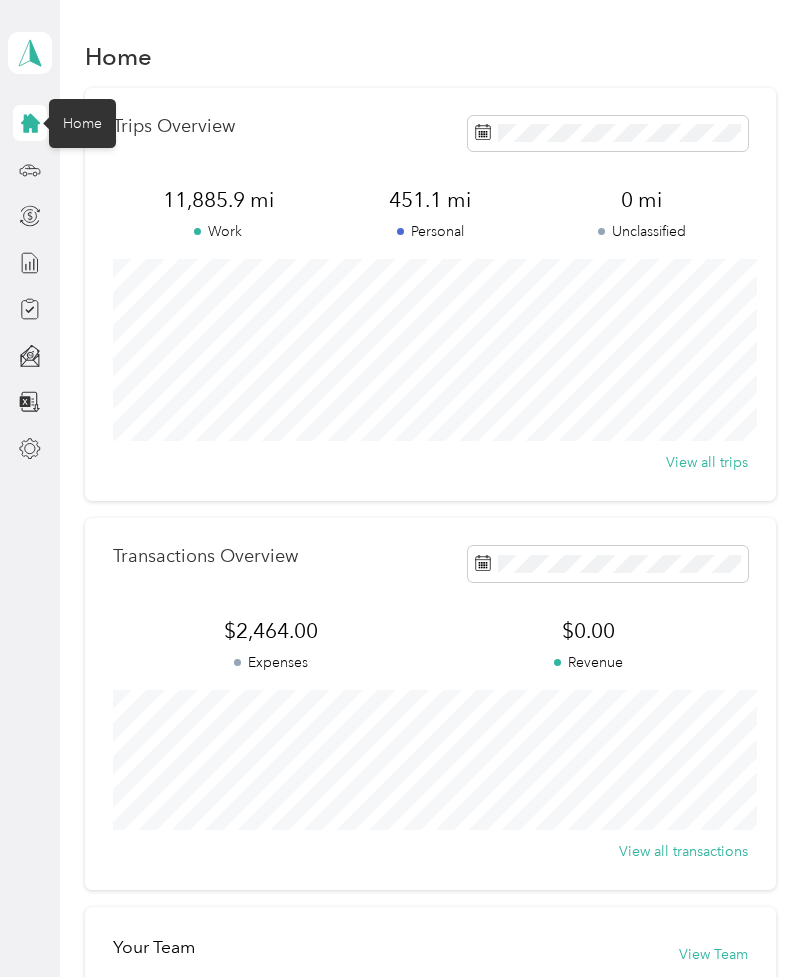 click on "View all trips" at bounding box center [707, 462] 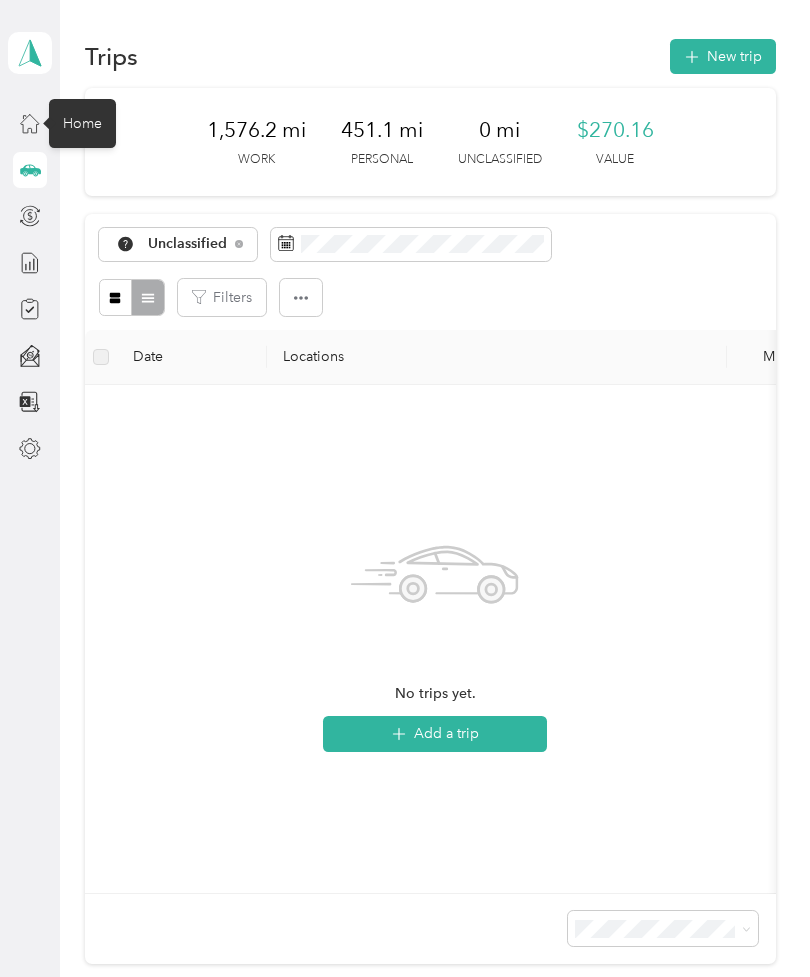 click 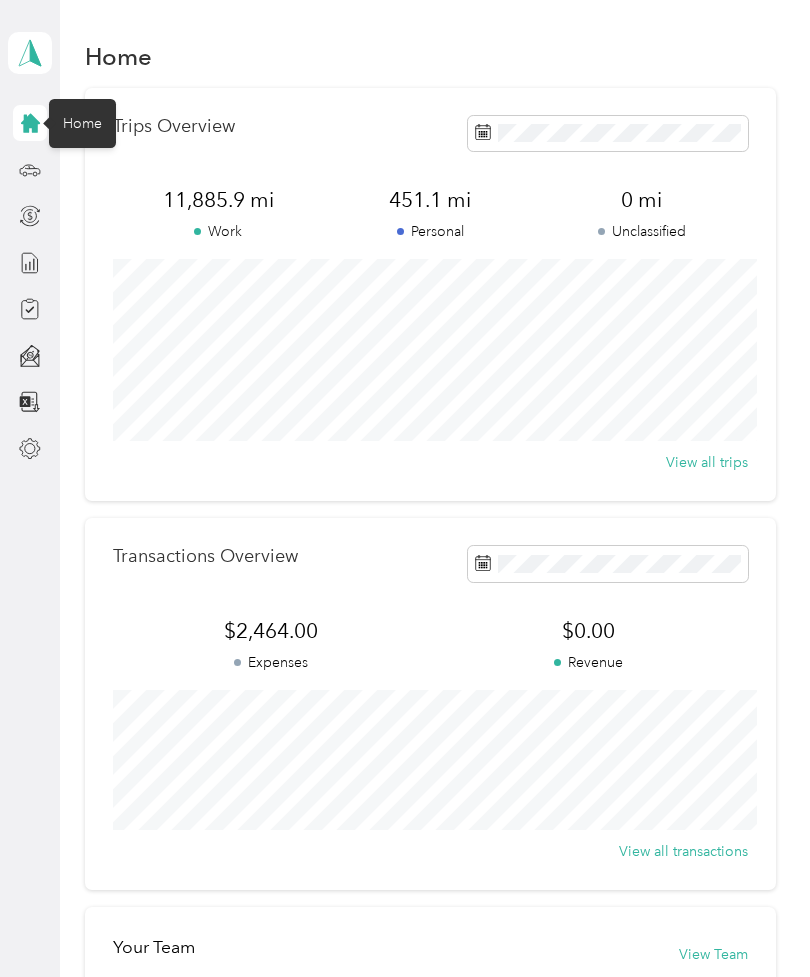 scroll, scrollTop: 0, scrollLeft: 0, axis: both 